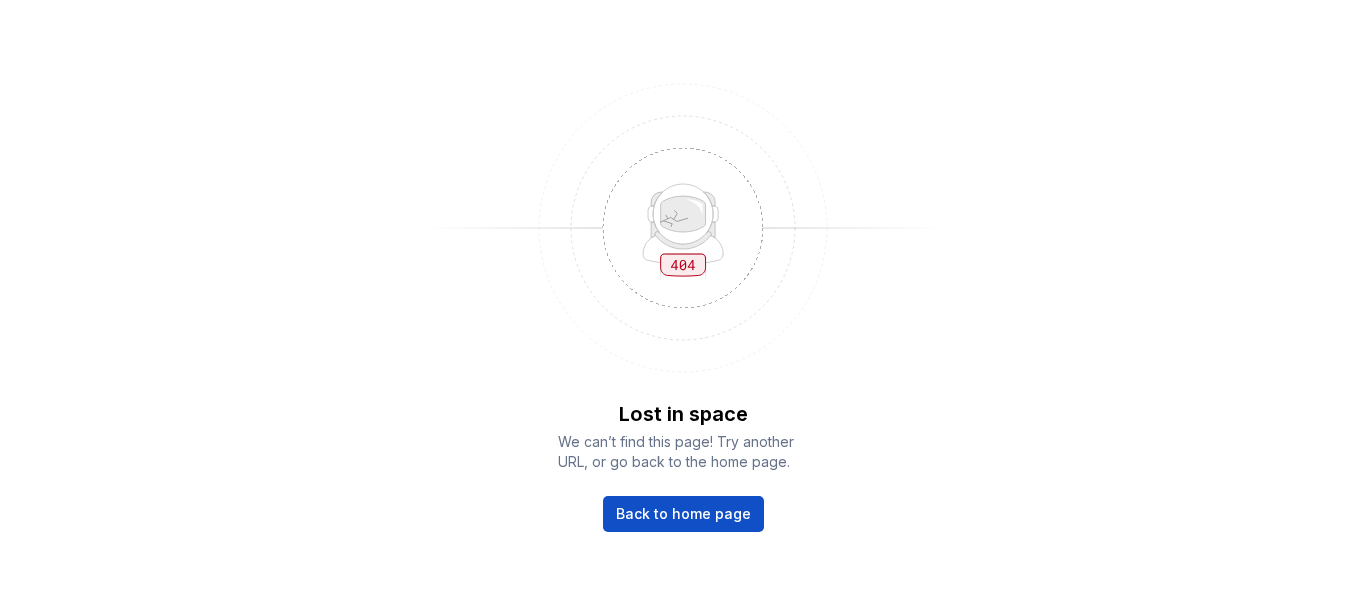 scroll, scrollTop: 0, scrollLeft: 0, axis: both 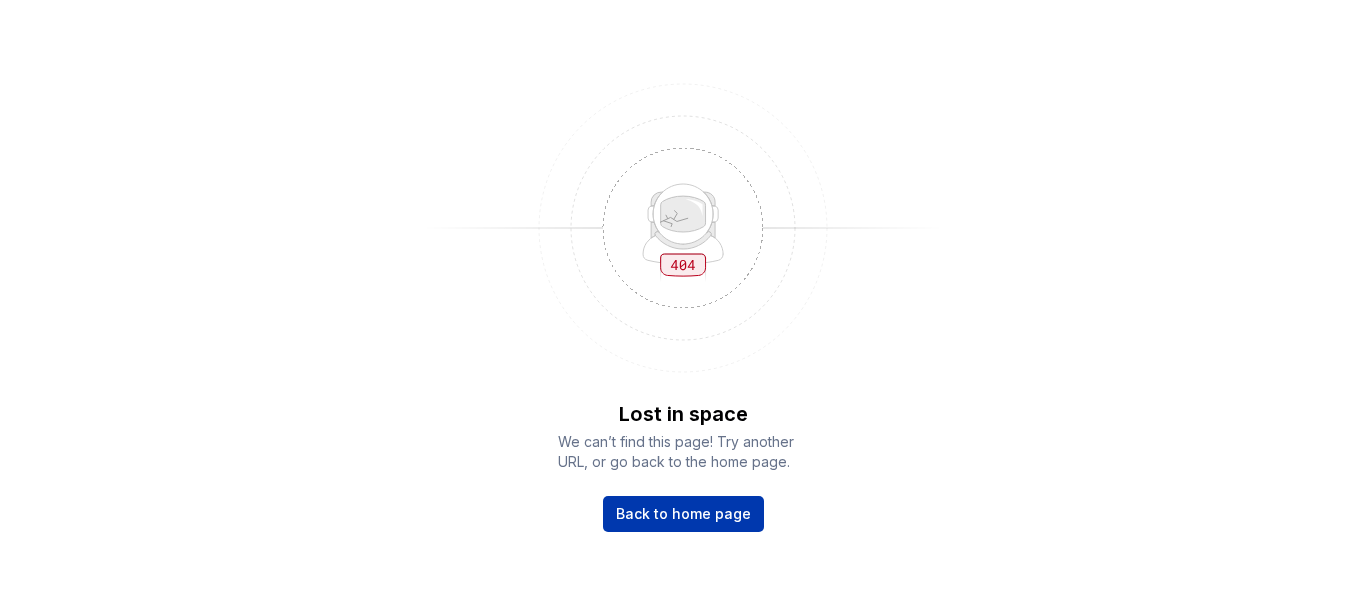 click on "Back to home page" at bounding box center (683, 514) 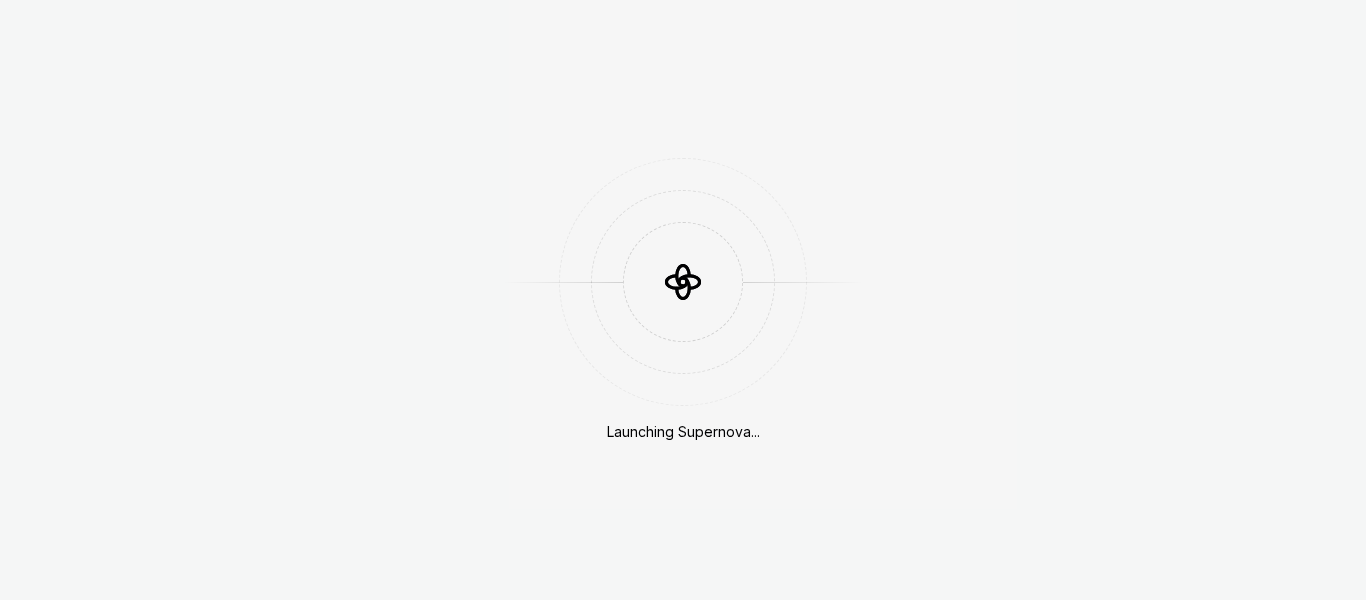 scroll, scrollTop: 0, scrollLeft: 0, axis: both 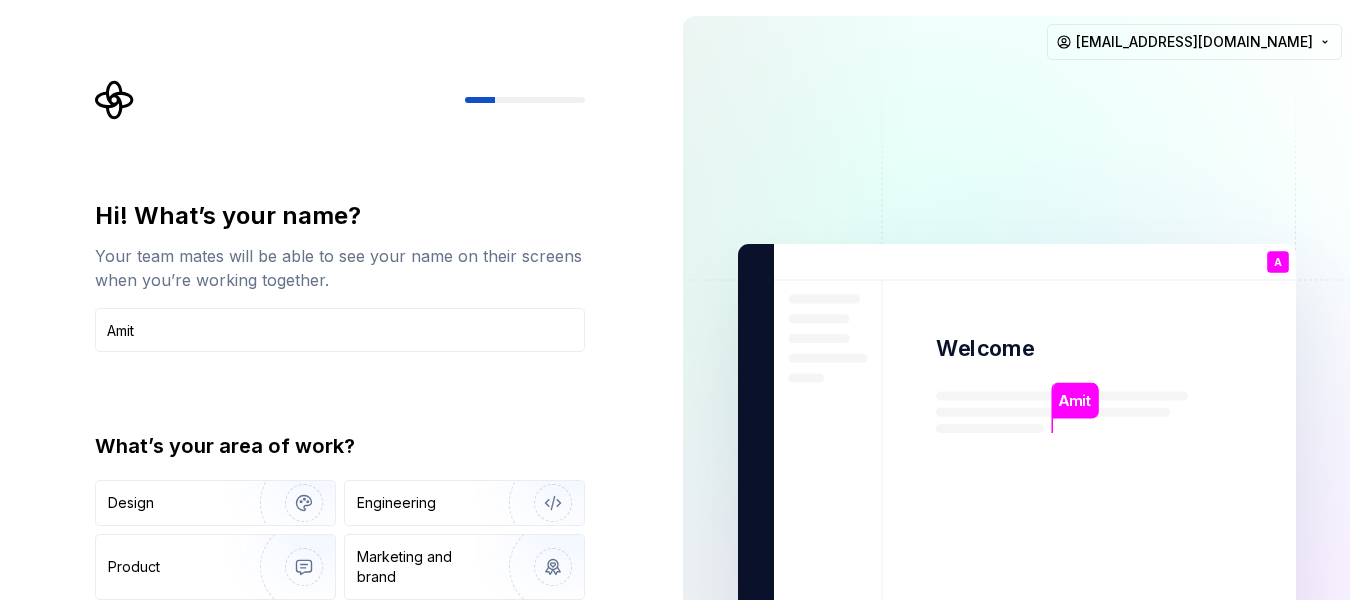 type on "Amit" 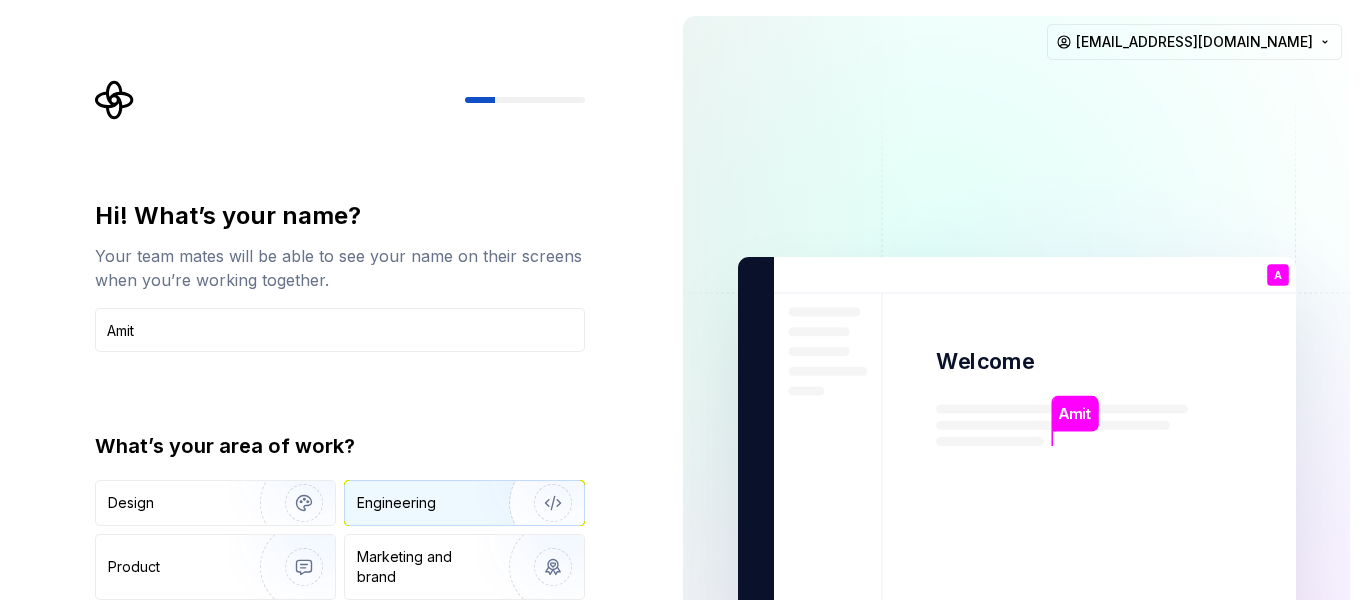 click on "Engineering" at bounding box center (464, 503) 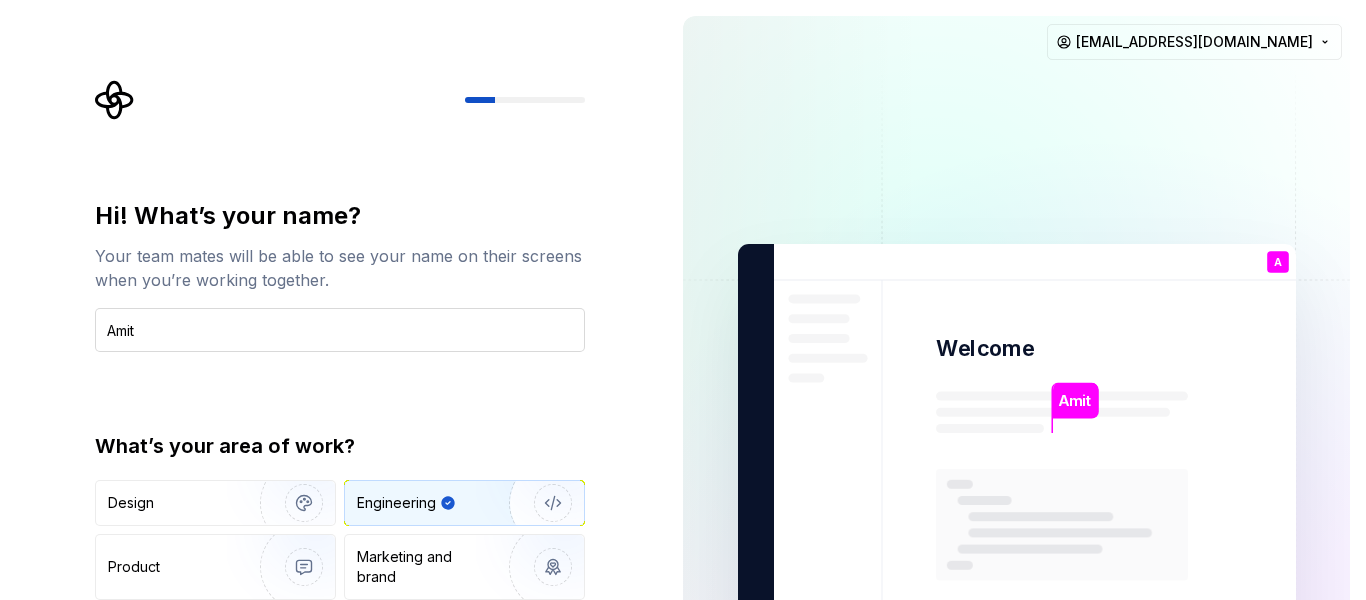 click on "Amit" at bounding box center (340, 330) 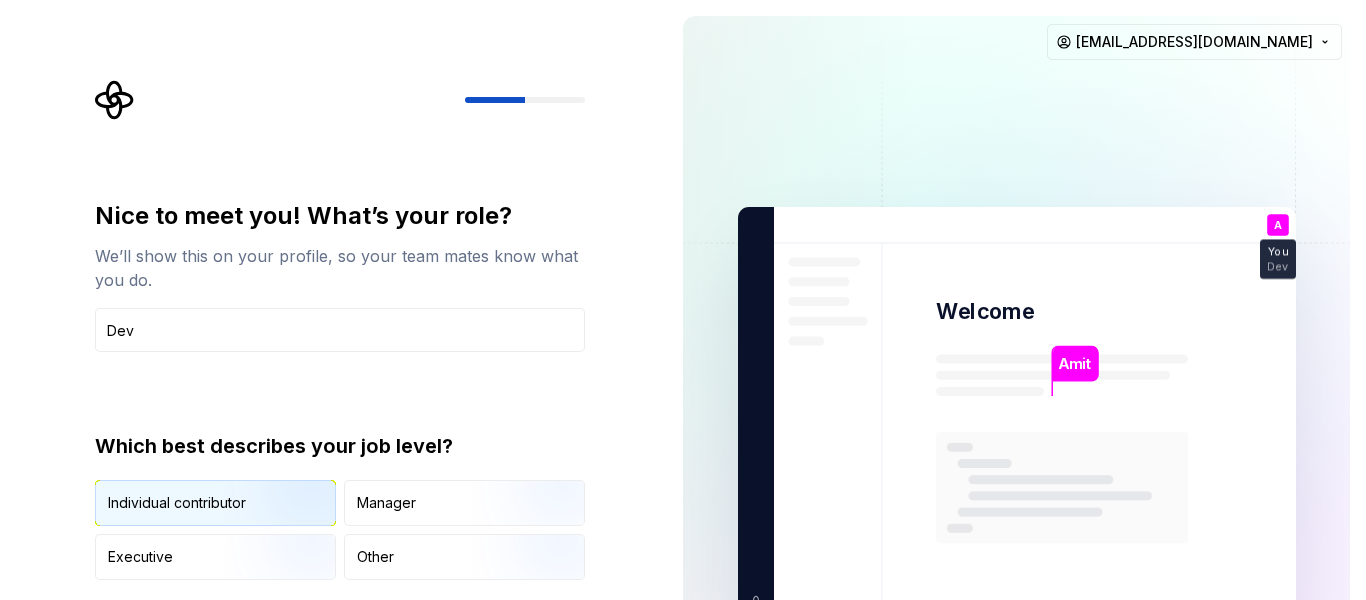 type on "Dev" 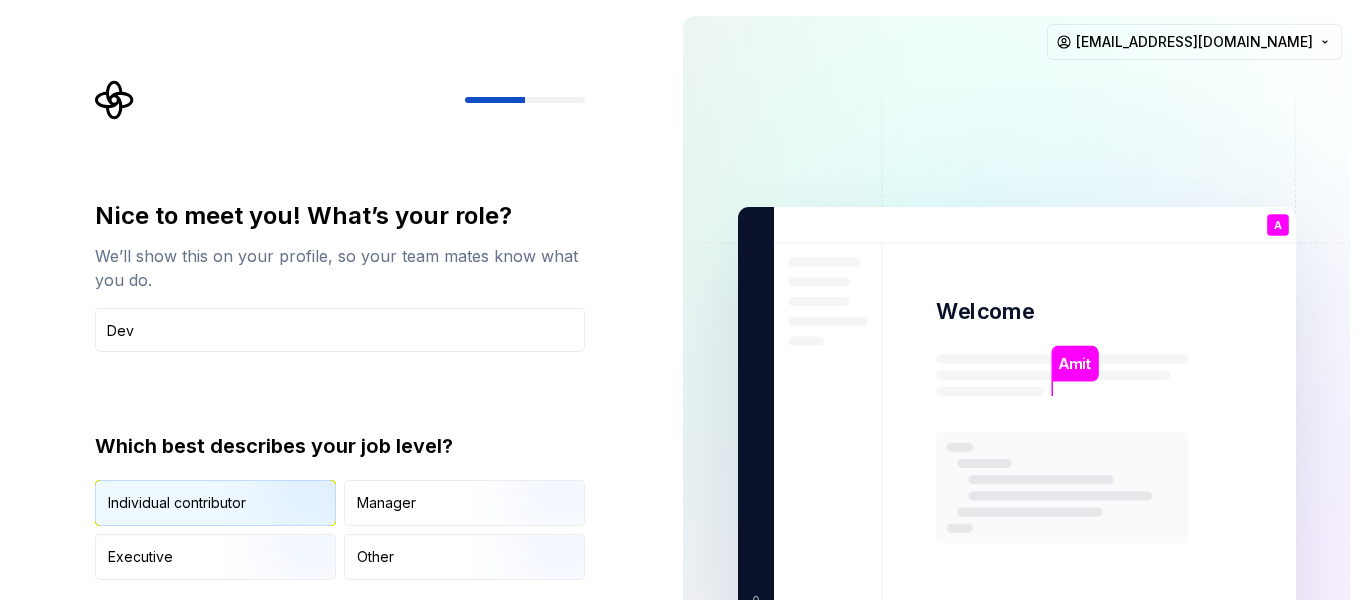 click on "Individual contributor" at bounding box center [177, 503] 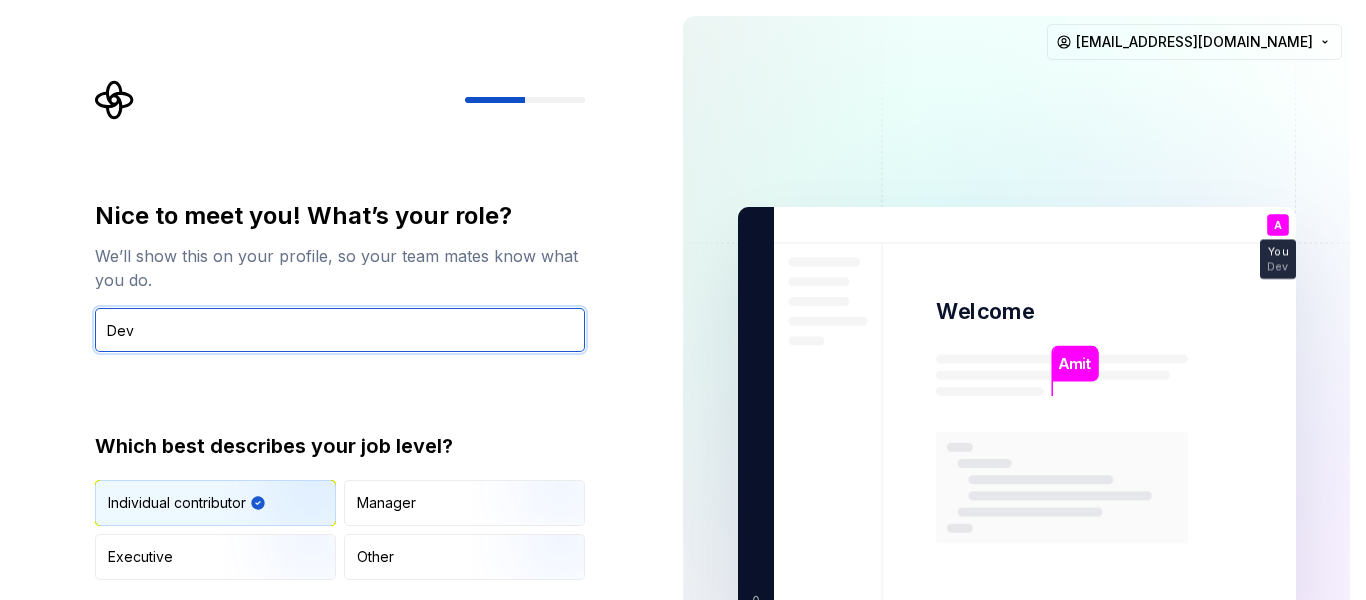 click on "Dev" at bounding box center [340, 330] 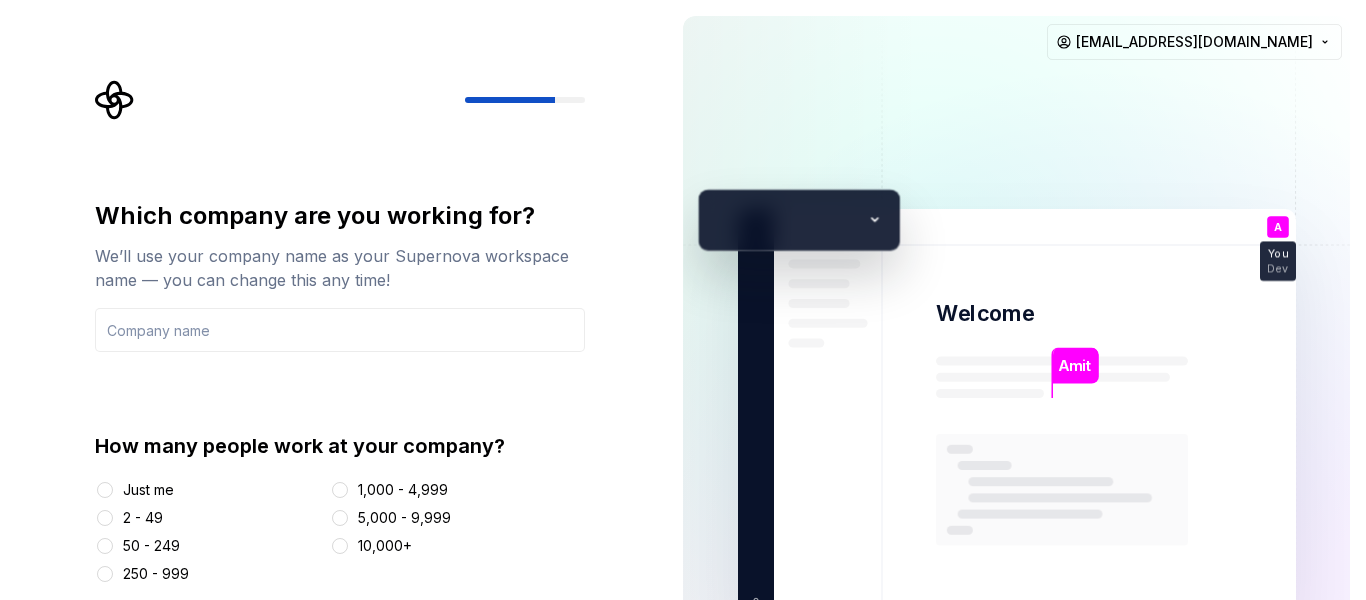 click on "Just me" at bounding box center (148, 490) 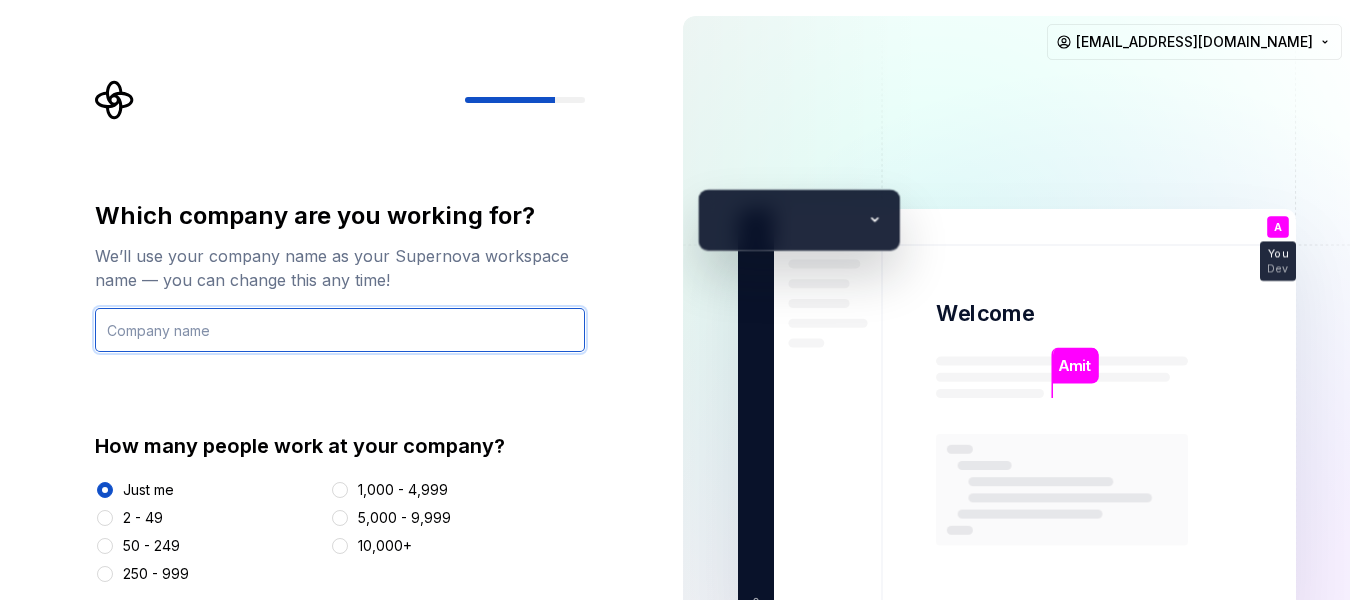 click at bounding box center (340, 330) 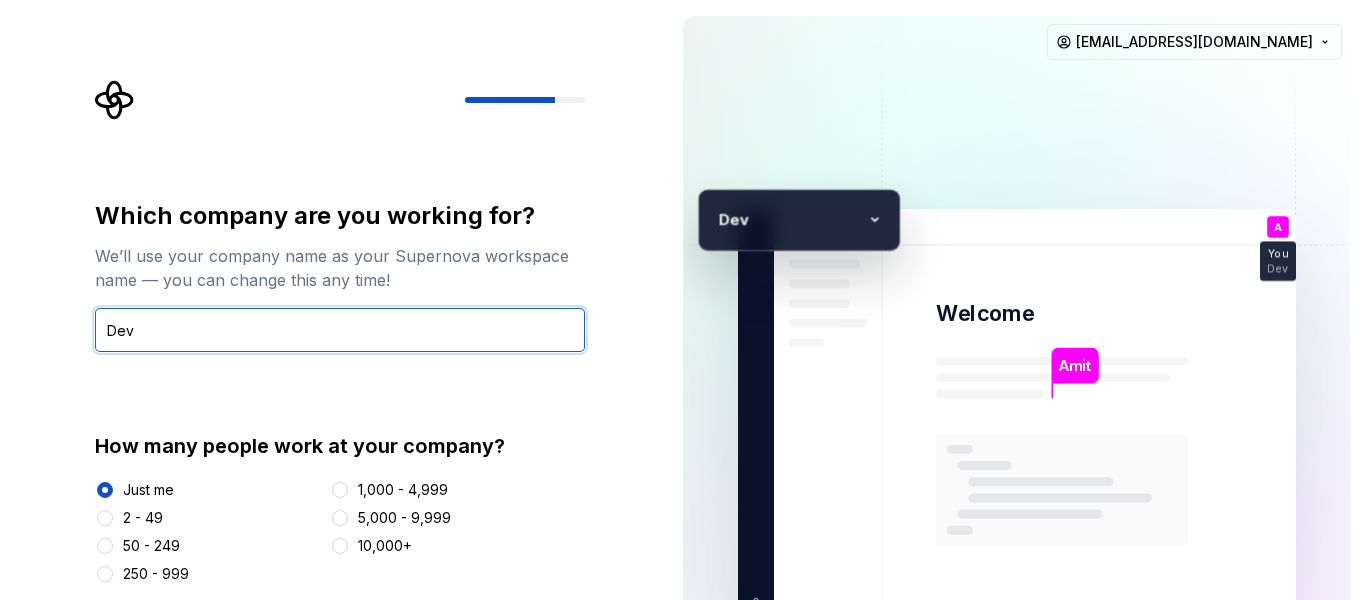 type on "Dev" 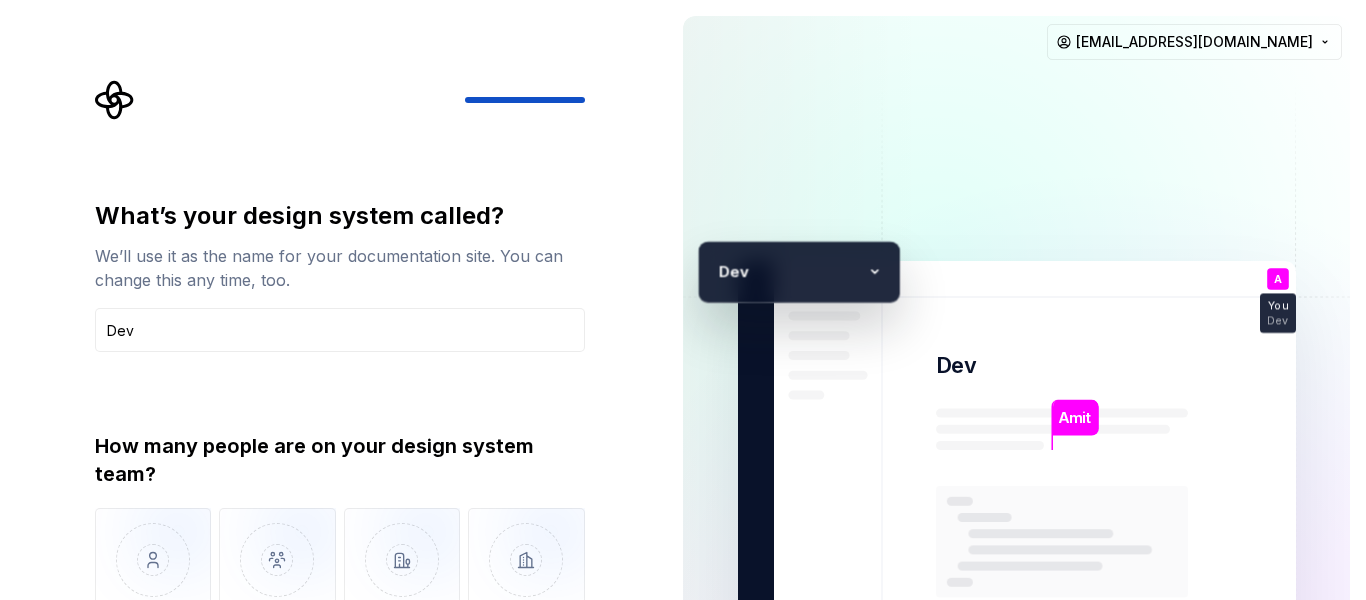 type on "Dev" 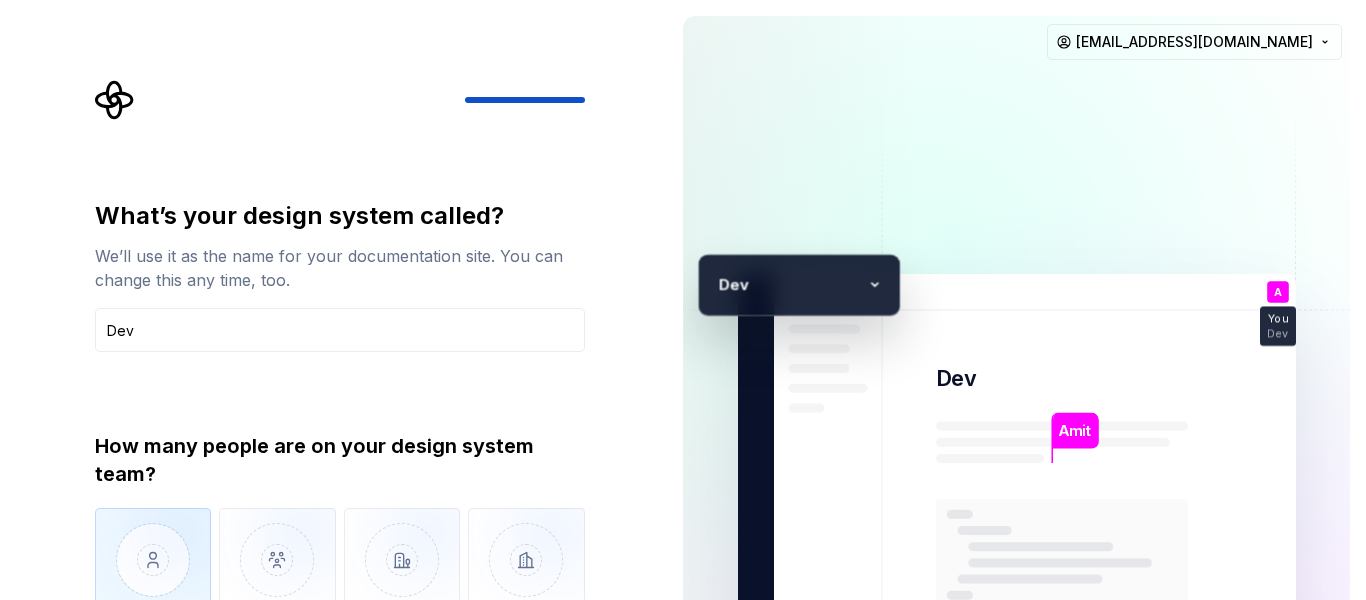 click at bounding box center [153, 575] 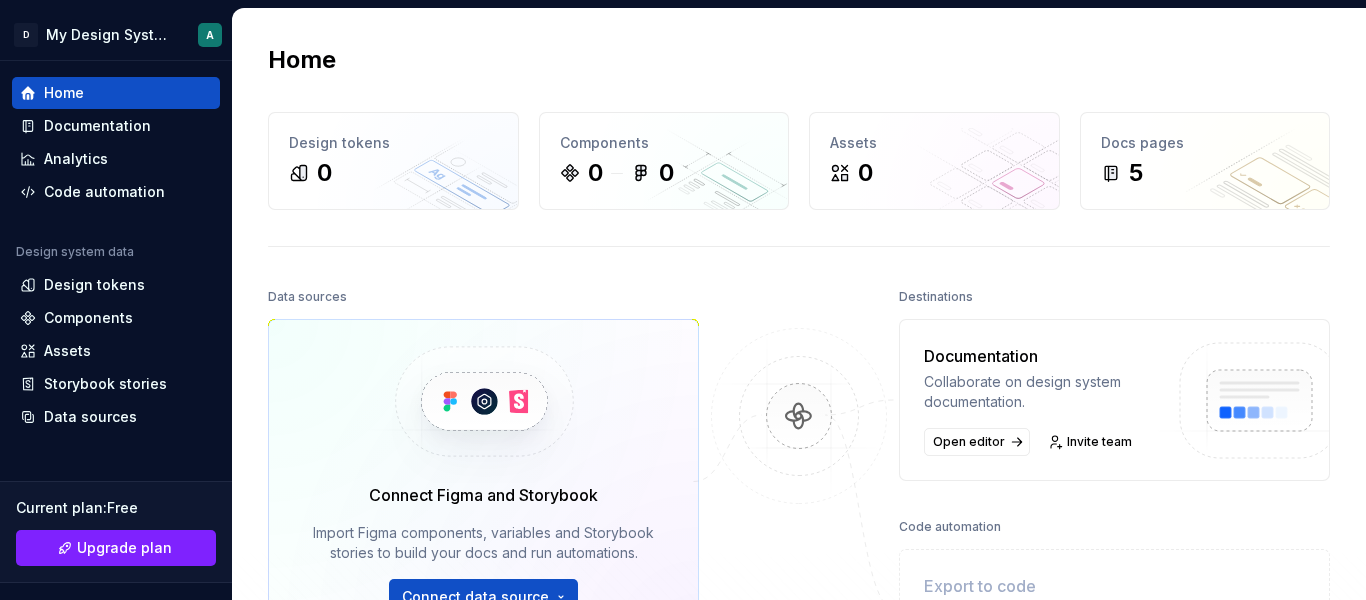 scroll, scrollTop: 59, scrollLeft: 0, axis: vertical 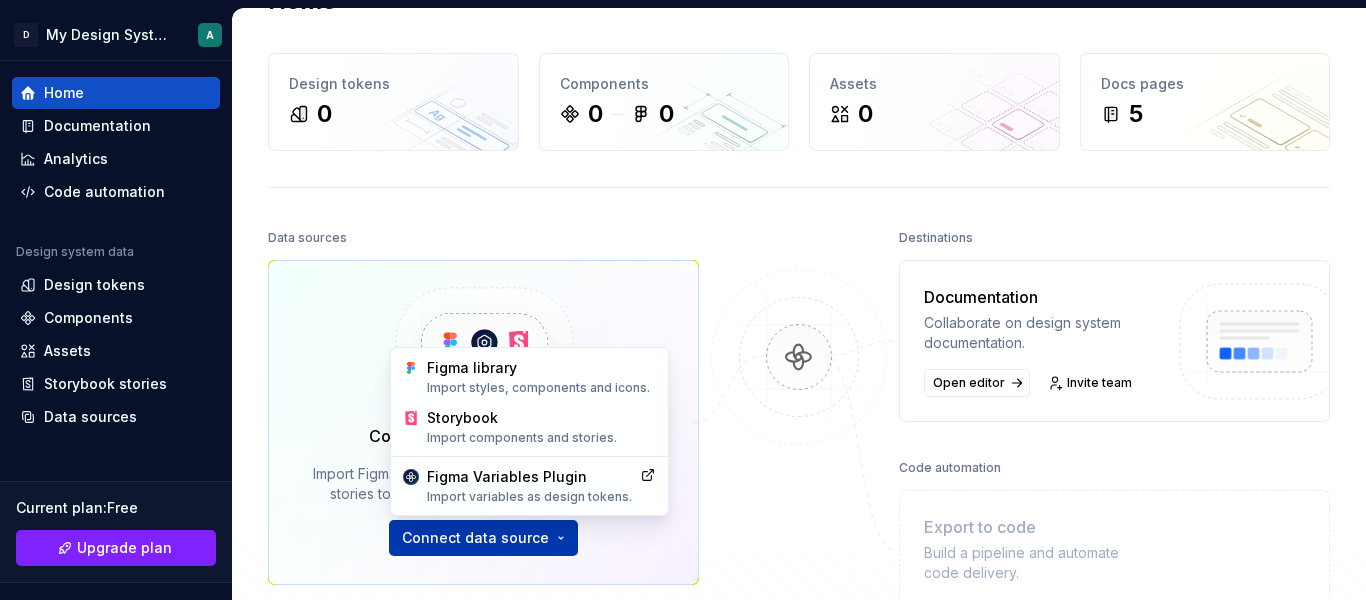 click on "D My Design System A Home Documentation Analytics Code automation Design system data Design tokens Components Assets Storybook stories Data sources Current plan :  Free Upgrade plan Notifications Search ⌘K Invite team Settings Contact support Help Home Design tokens 0 Components 0 0 Assets 0 Docs pages 5 Data sources Connect Figma and Storybook Import Figma components, variables and Storybook stories to build your docs and run automations. Connect data source Destinations Documentation Collaborate on design system documentation. Open editor Invite team Code automation Export to code Build a pipeline and automate code delivery. Product documentation Learn how to build, manage and maintain design systems in smarter ways. Developer documentation Start delivering your design choices to your codebases right away. Join our Slack community Connect and learn with other design system practitioners.   Figma library Import styles, components and icons. Storybook Import components and stories. Figma Variables Plugin" at bounding box center (683, 300) 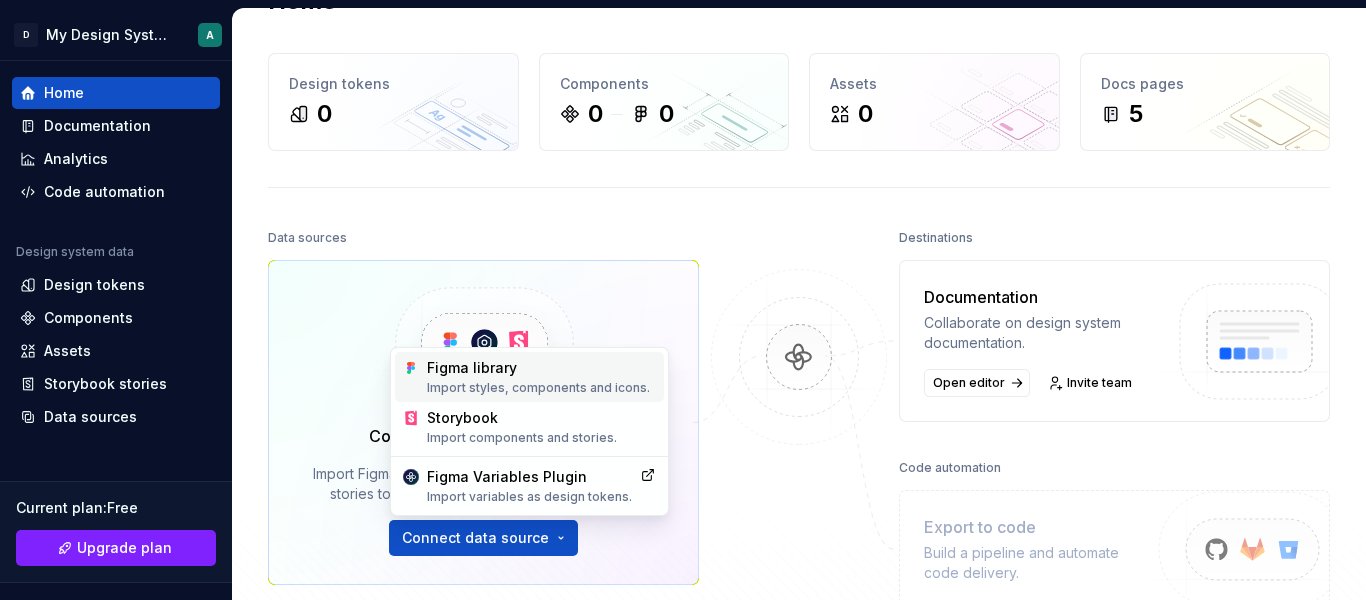 click on "Figma library Import styles, components and icons." at bounding box center (541, 377) 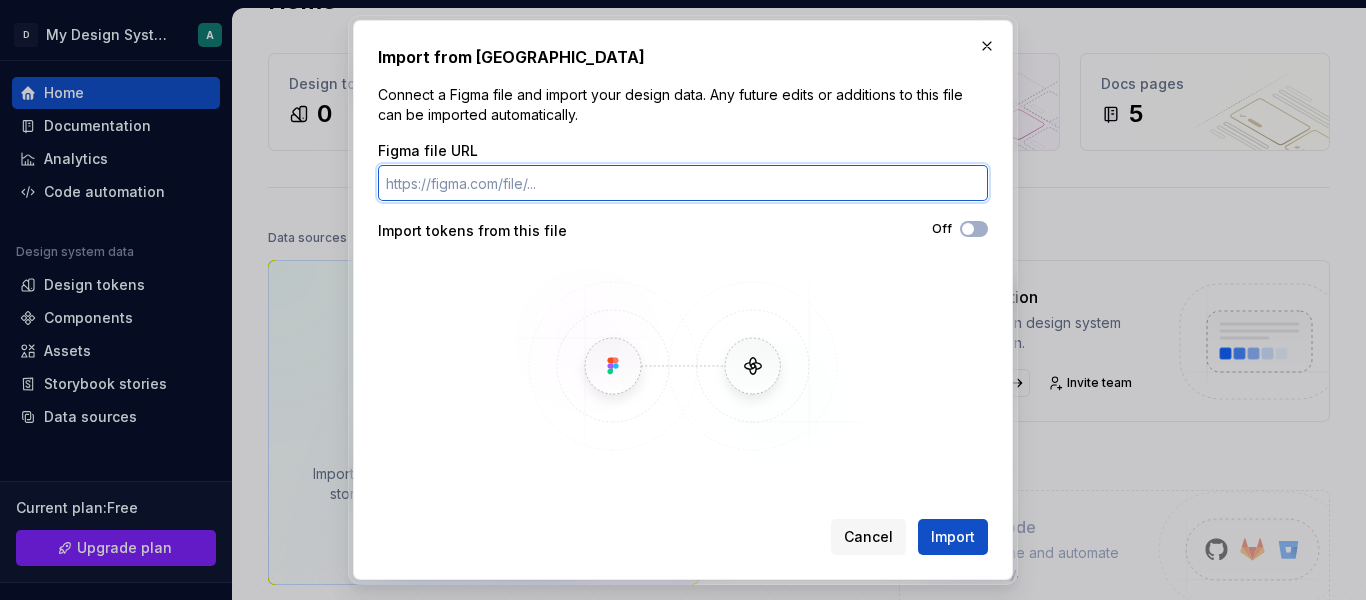 click on "Figma file URL" at bounding box center (683, 183) 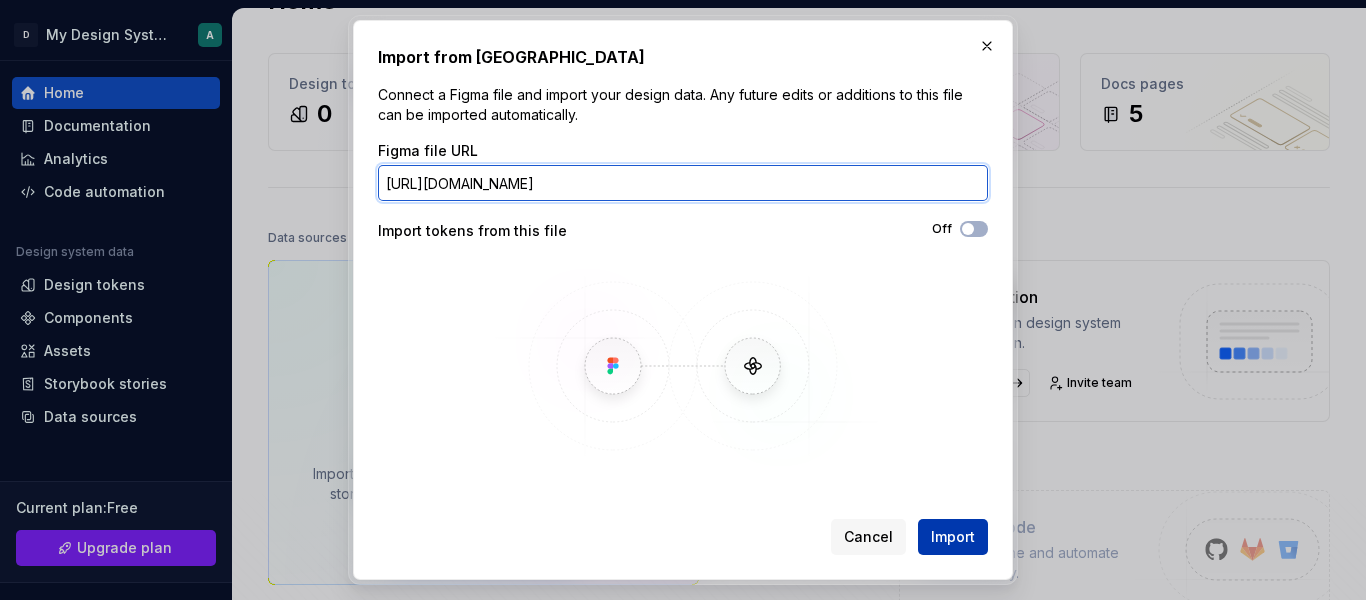 type on "[URL][DOMAIN_NAME]" 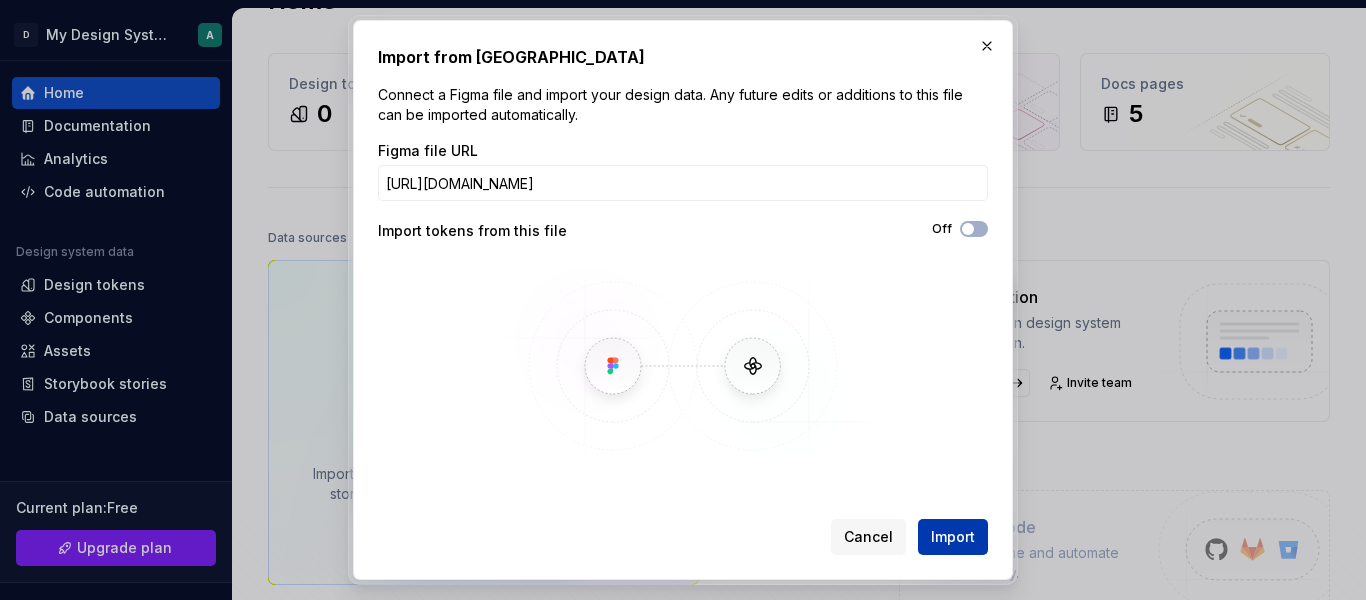 click on "Import" at bounding box center (953, 537) 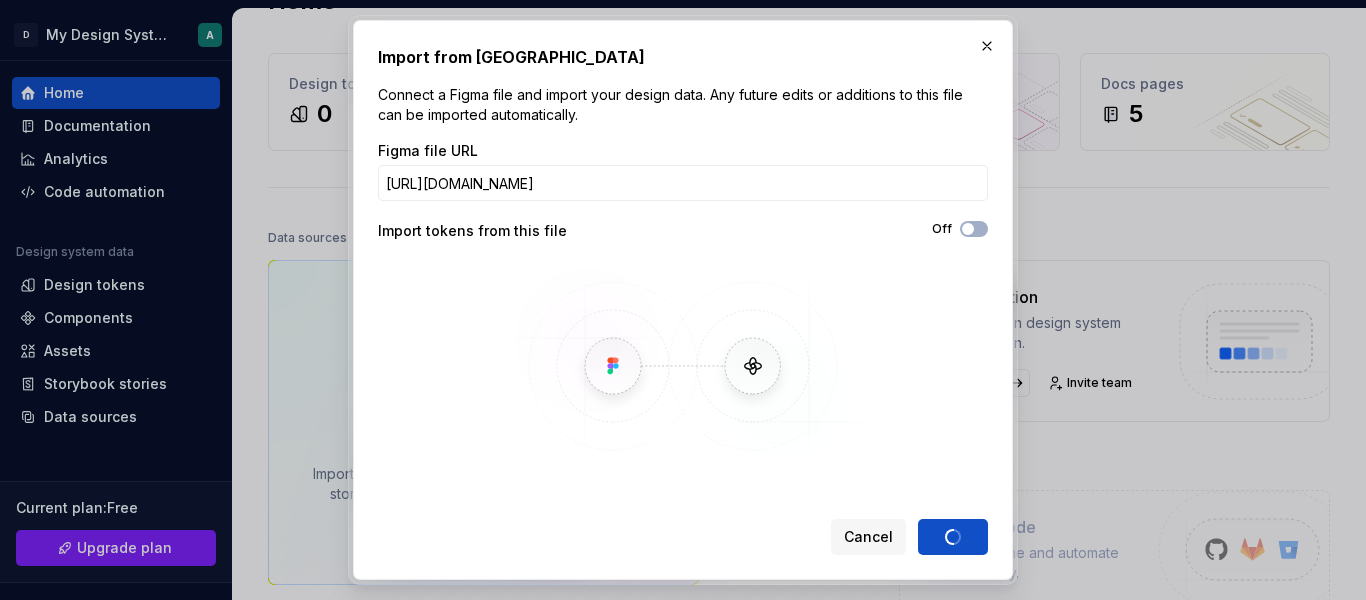 click on "Import tokens from this file" at bounding box center [530, 231] 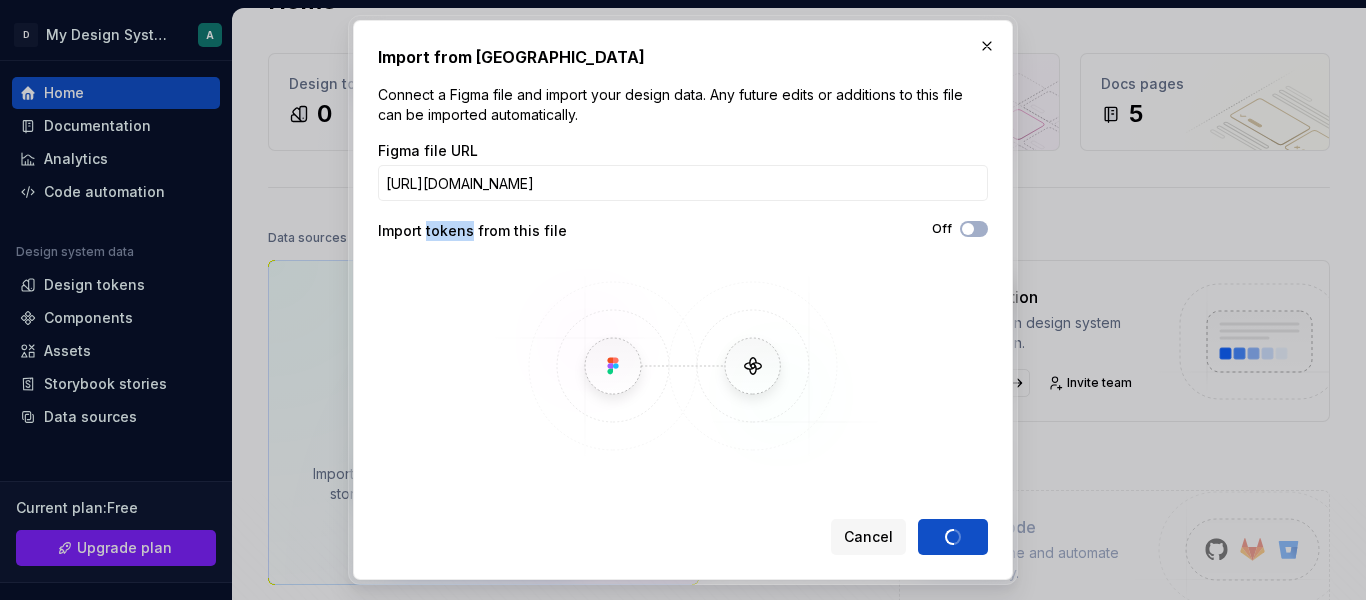 click on "Import tokens from this file" at bounding box center [530, 231] 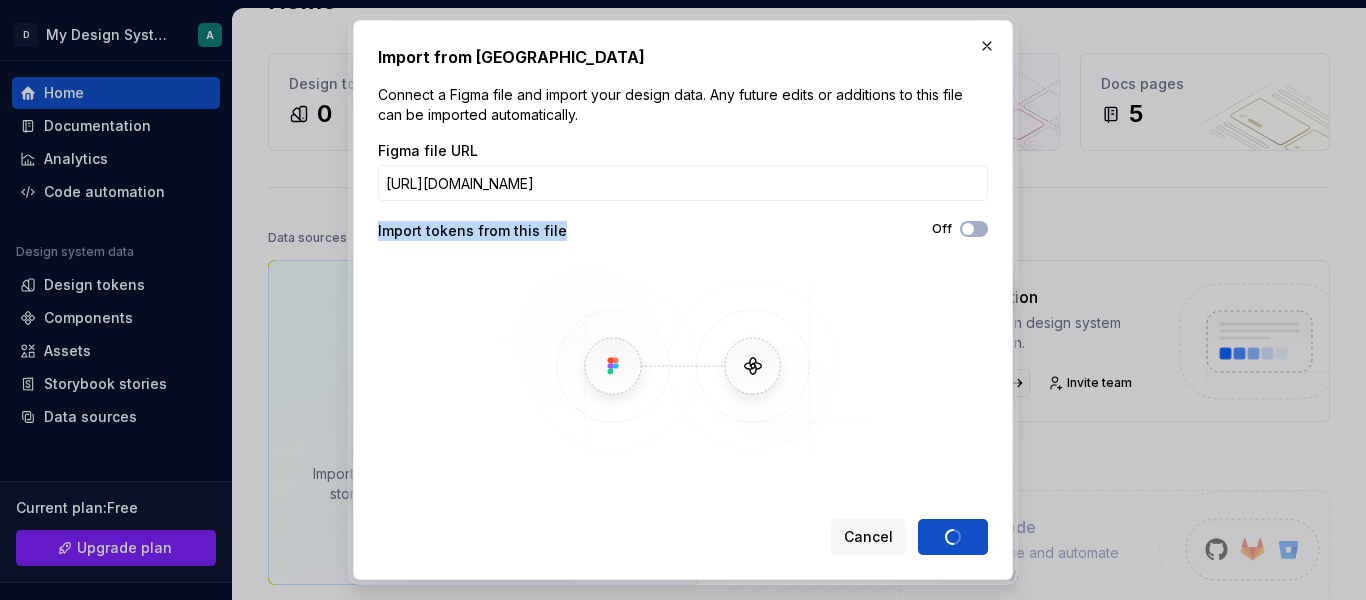 click on "Import tokens from this file" at bounding box center [530, 231] 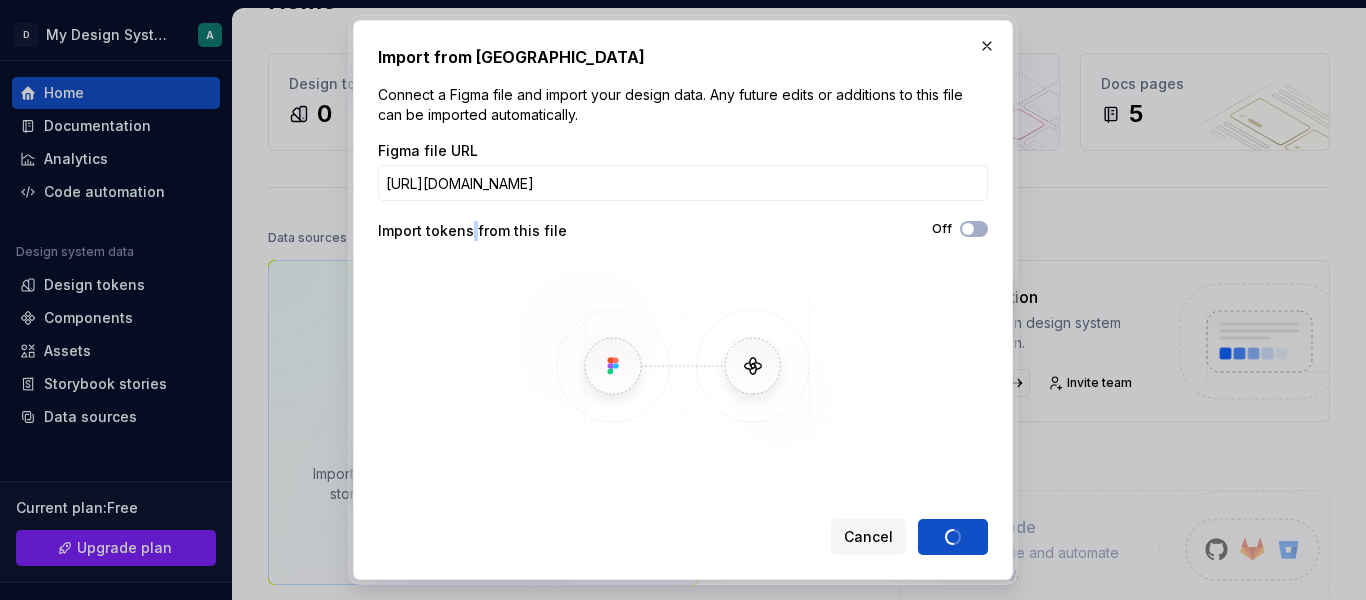 click on "Import tokens from this file" at bounding box center (530, 231) 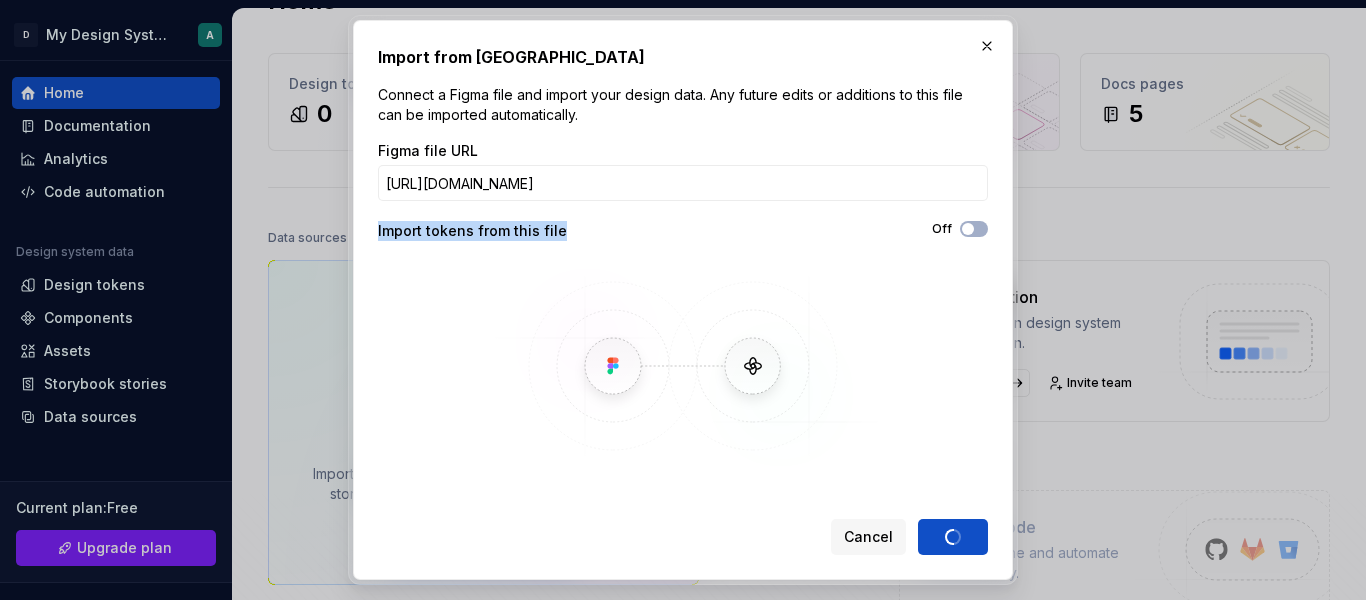 click on "Import tokens from this file" at bounding box center (530, 231) 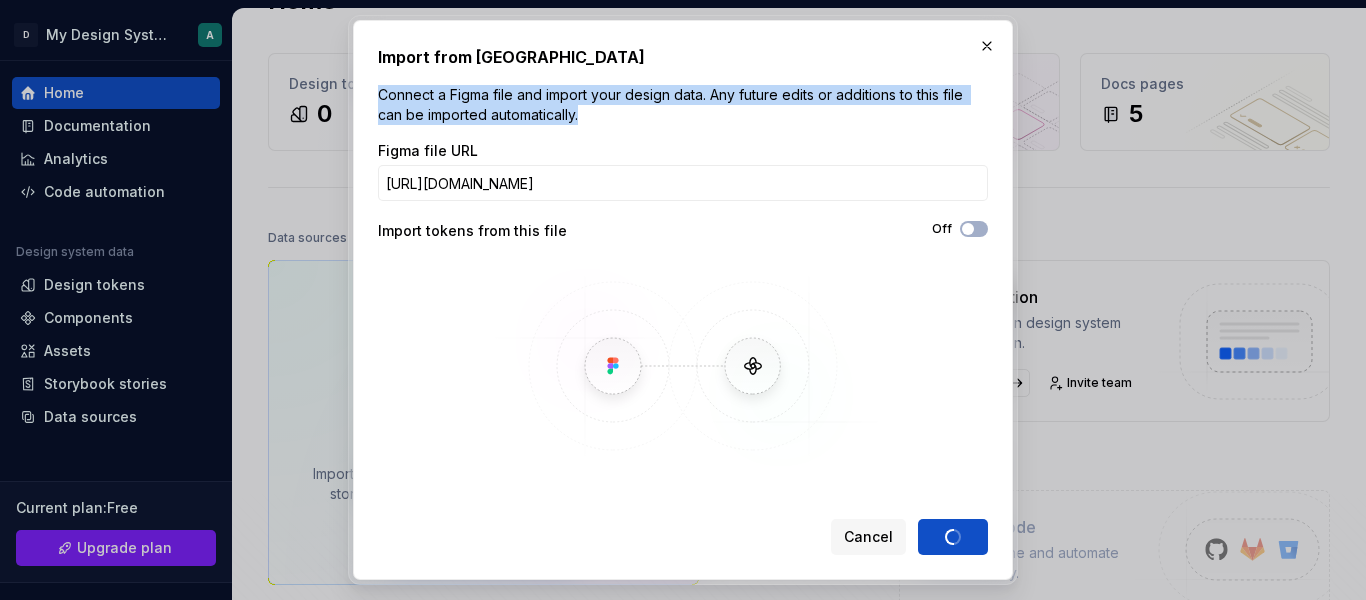 drag, startPoint x: 376, startPoint y: 91, endPoint x: 587, endPoint y: 117, distance: 212.59586 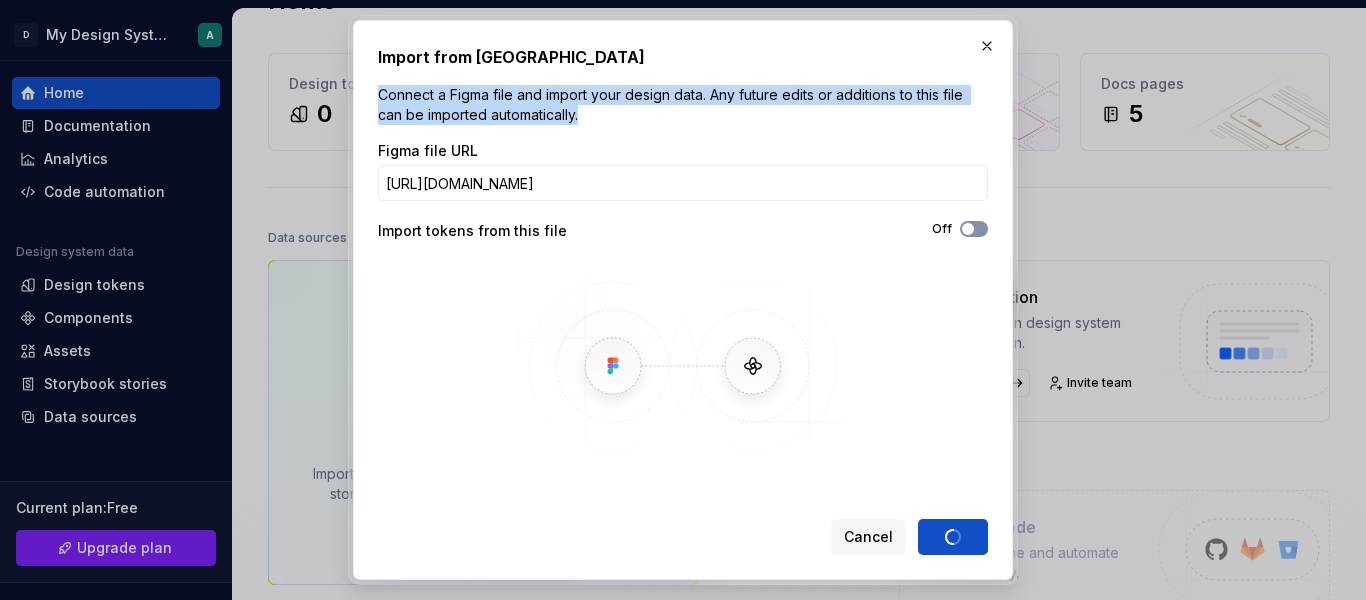 click on "Off" at bounding box center (974, 229) 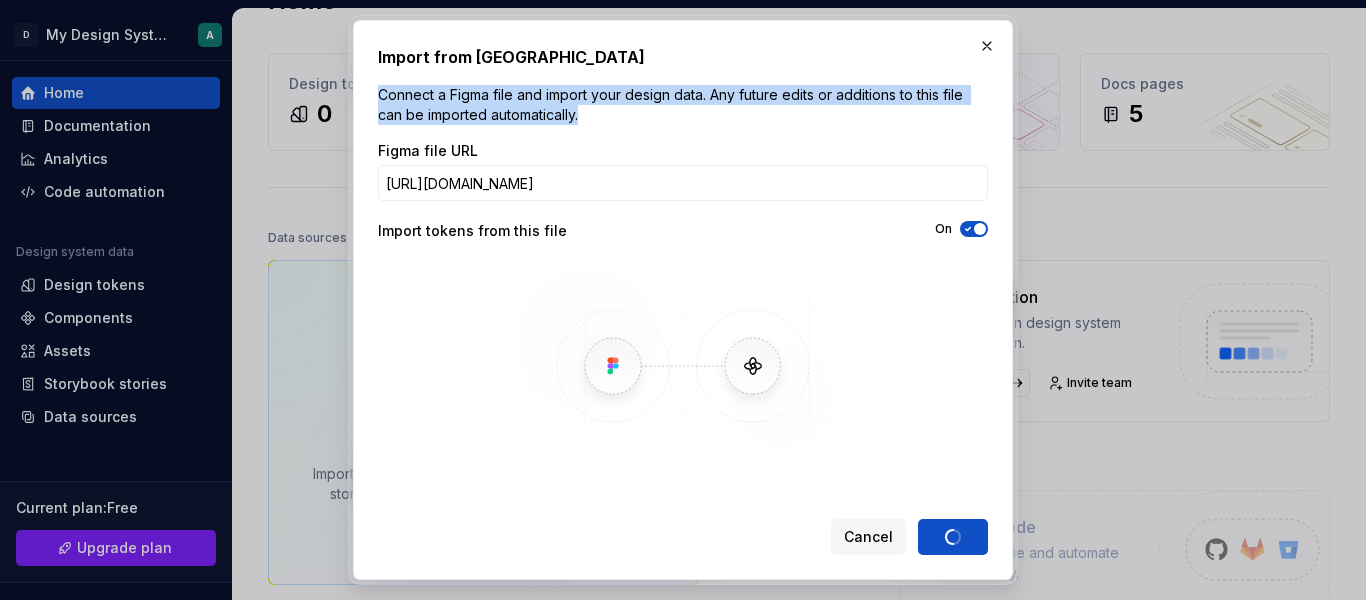 click at bounding box center [980, 229] 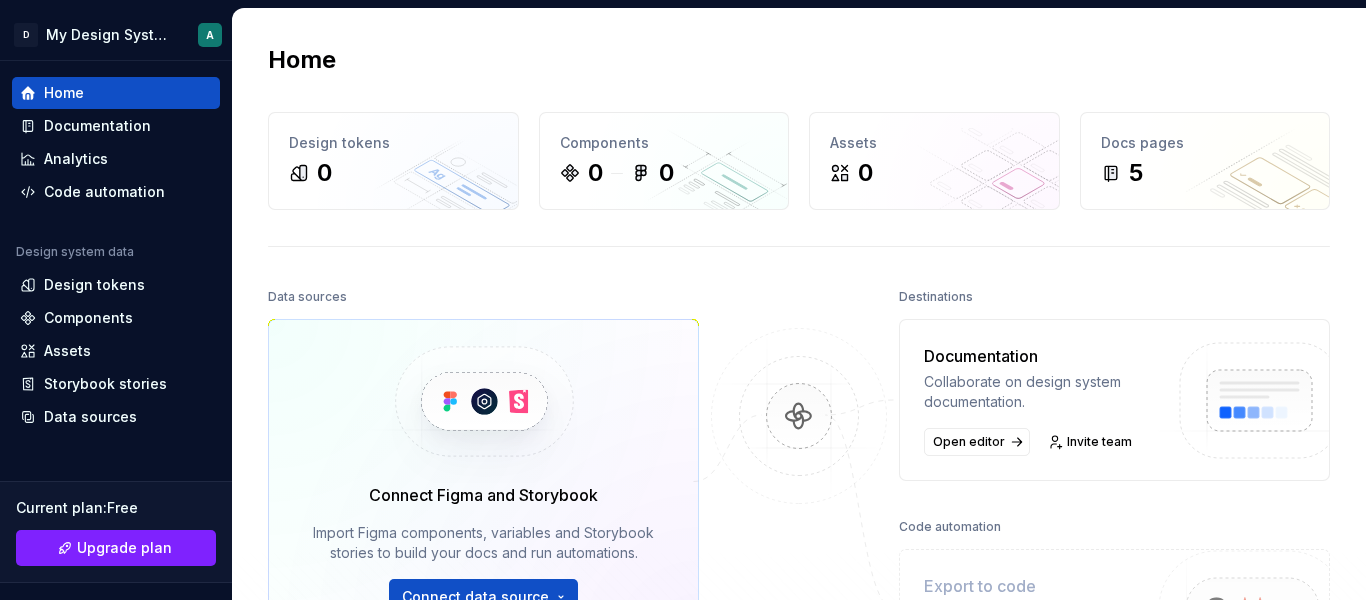 scroll, scrollTop: 237, scrollLeft: 0, axis: vertical 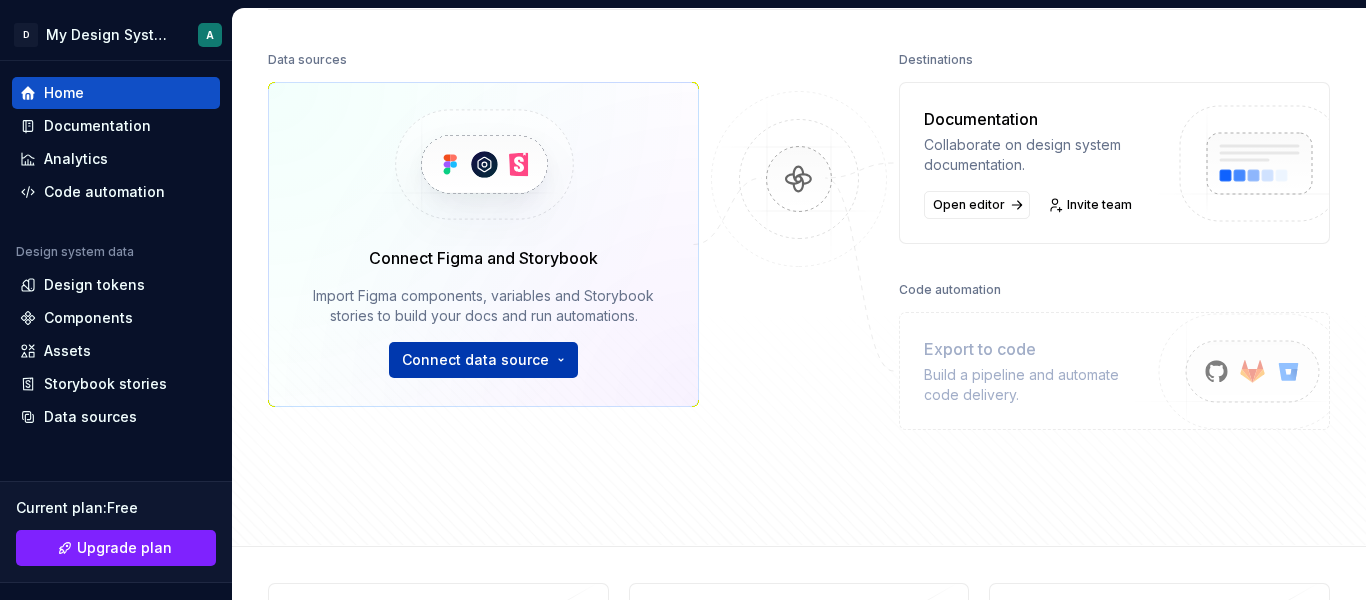 click on "D My Design System A Home Documentation Analytics Code automation Design system data Design tokens Components Assets Storybook stories Data sources Current plan :  Free Upgrade plan Notifications Search ⌘K Invite team Settings Contact support Help Home Design tokens 0 Components 0 0 Assets 0 Docs pages 5 Data sources Connect Figma and Storybook Import Figma components, variables and Storybook stories to build your docs and run automations. Connect data source Destinations Documentation Collaborate on design system documentation. Open editor Invite team Code automation Export to code Build a pipeline and automate code delivery. Product documentation Learn how to build, manage and maintain design systems in smarter ways. Developer documentation Start delivering your design choices to your codebases right away. Join our Slack community Connect and learn with other design system practitioners." at bounding box center (683, 300) 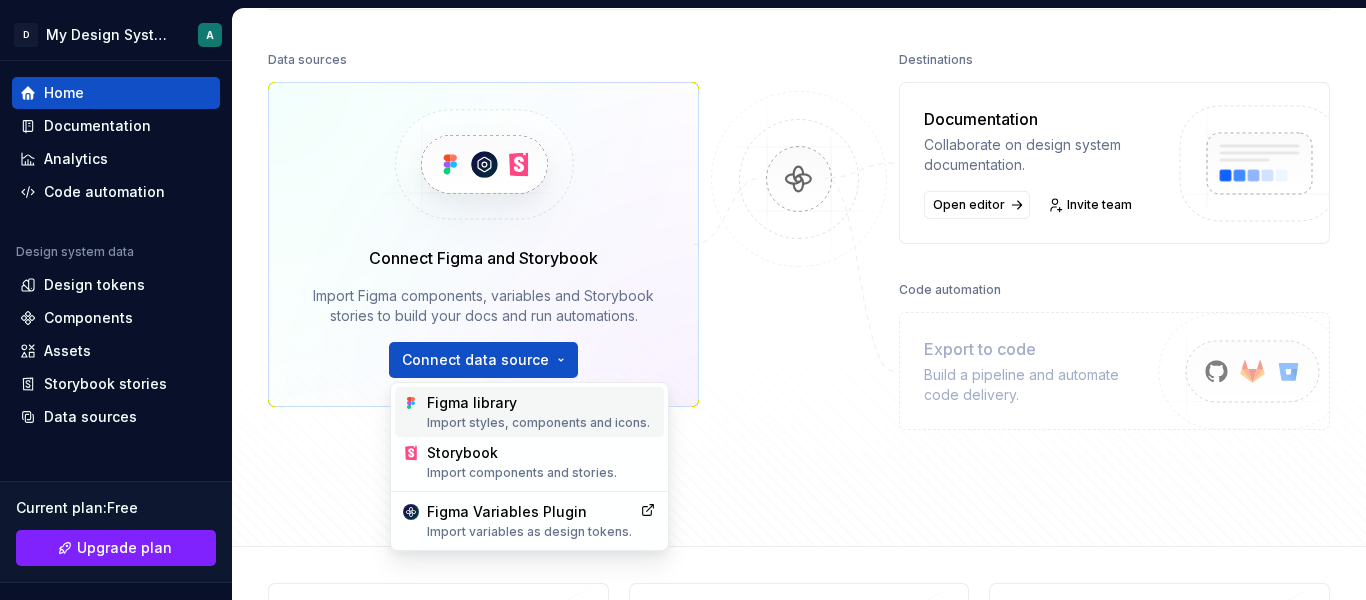 click on "Figma library Import styles, components and icons." at bounding box center [529, 412] 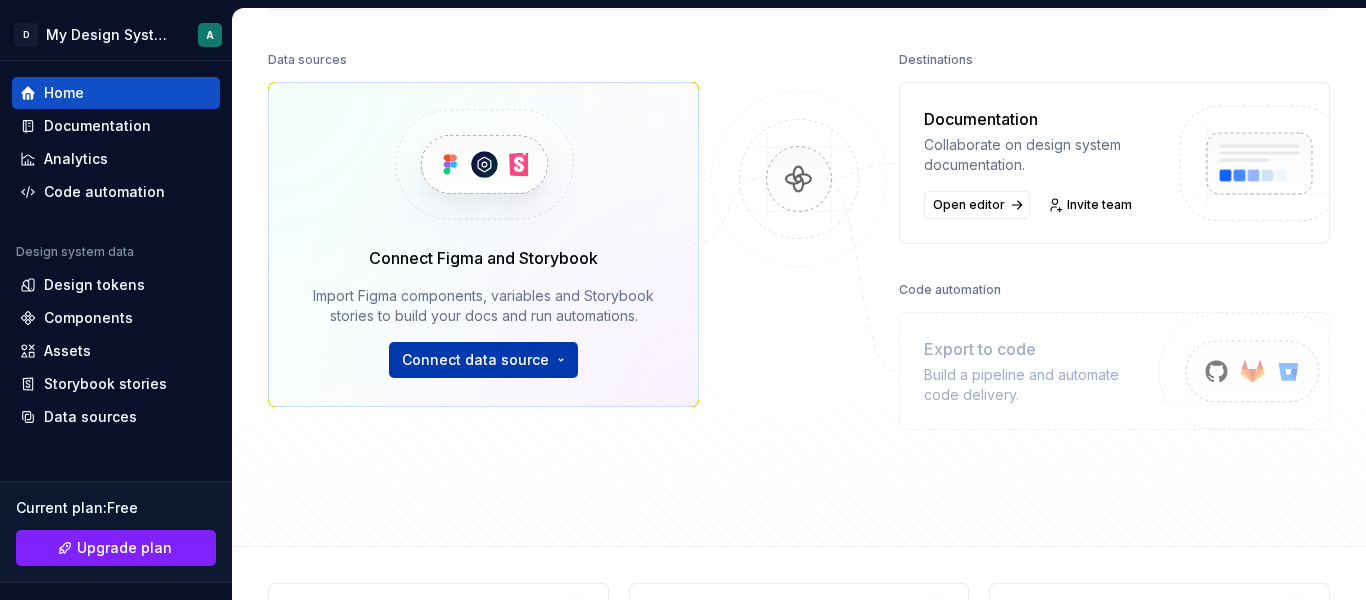 click on "D My Design System A Home Documentation Analytics Code automation Design system data Design tokens Components Assets Storybook stories Data sources Current plan :  Free Upgrade plan Notifications Search ⌘K Invite team Settings Contact support Help Home Design tokens 0 Components 0 0 Assets 0 Docs pages 5 Data sources Connect Figma and Storybook Import Figma components, variables and Storybook stories to build your docs and run automations. Connect data source Destinations Documentation Collaborate on design system documentation. Open editor Invite team Code automation Export to code Build a pipeline and automate code delivery. Product documentation Learn how to build, manage and maintain design systems in smarter ways. Developer documentation Start delivering your design choices to your codebases right away. Join our Slack community Connect and learn with other design system practitioners." at bounding box center (683, 300) 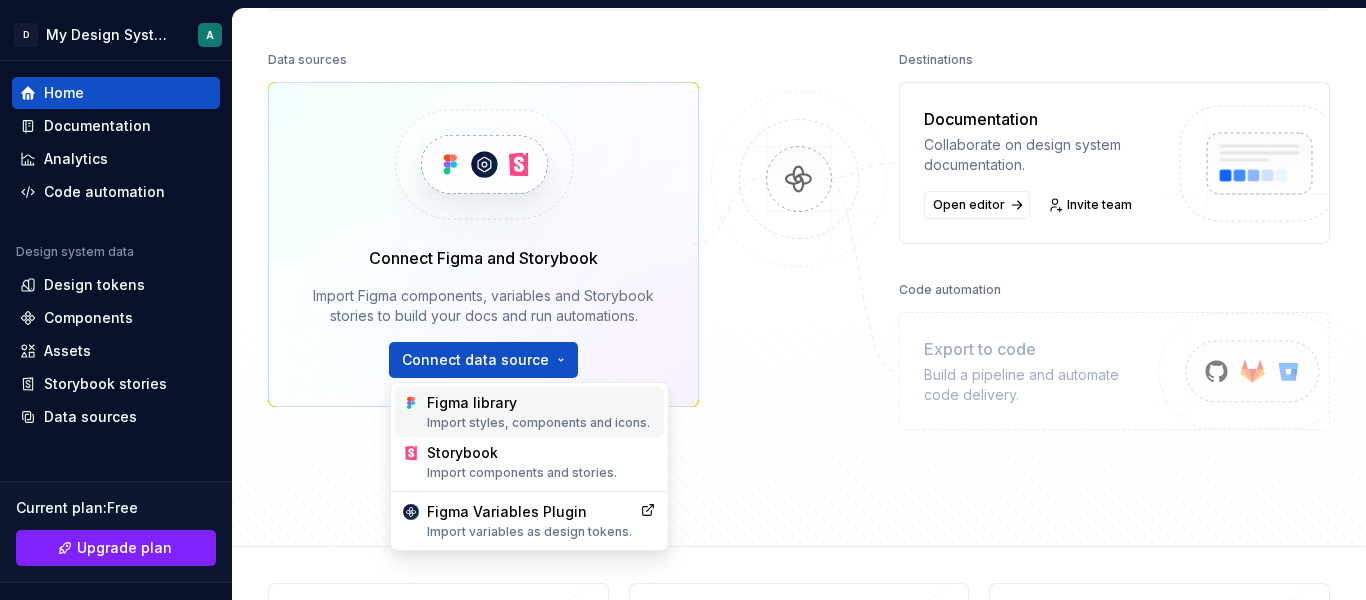 click on "Figma library Import styles, components and icons." at bounding box center [541, 412] 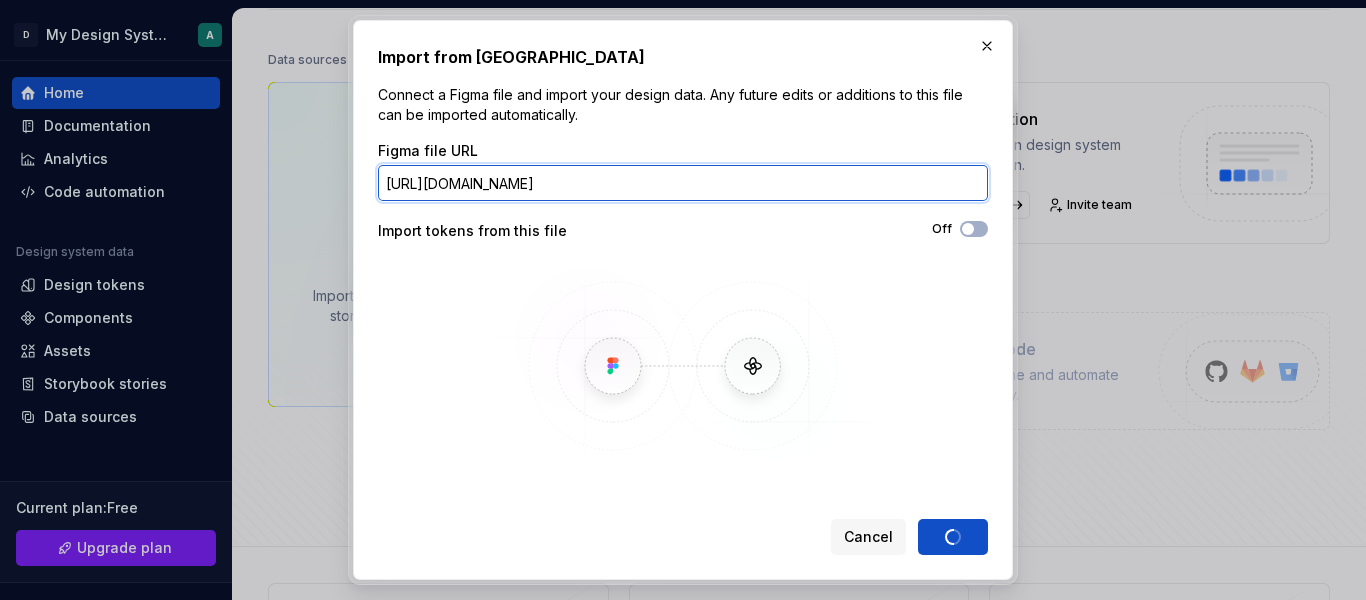 click on "[URL][DOMAIN_NAME]" at bounding box center [683, 183] 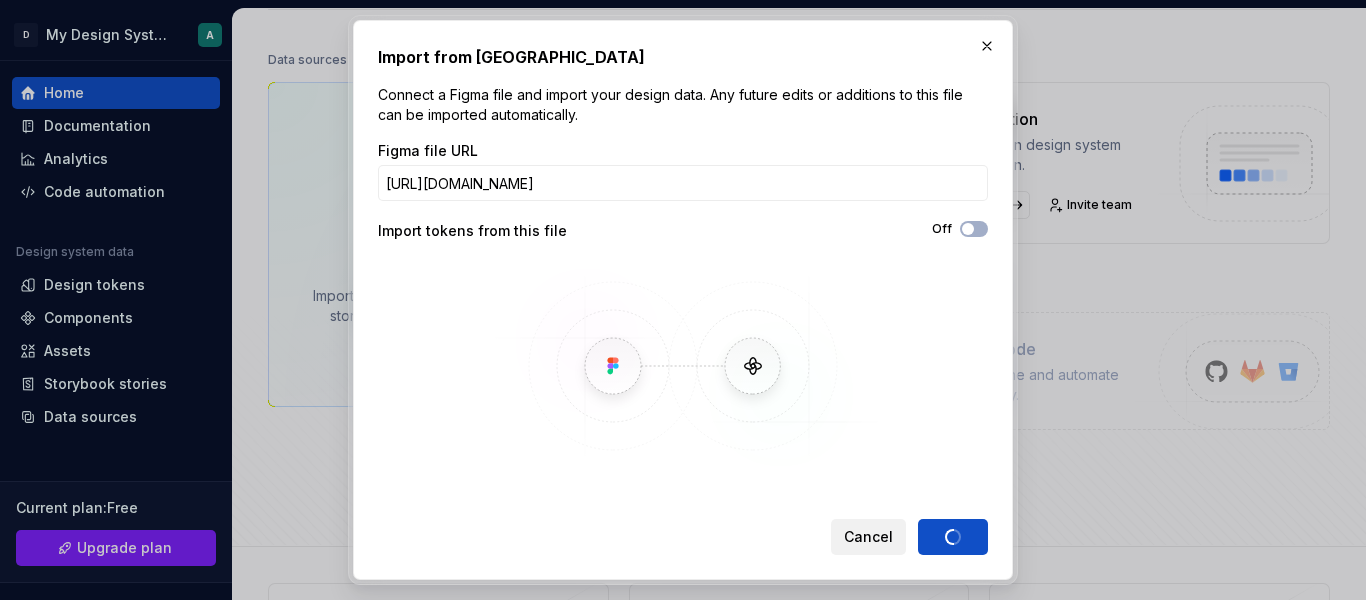 click on "Cancel" at bounding box center [868, 537] 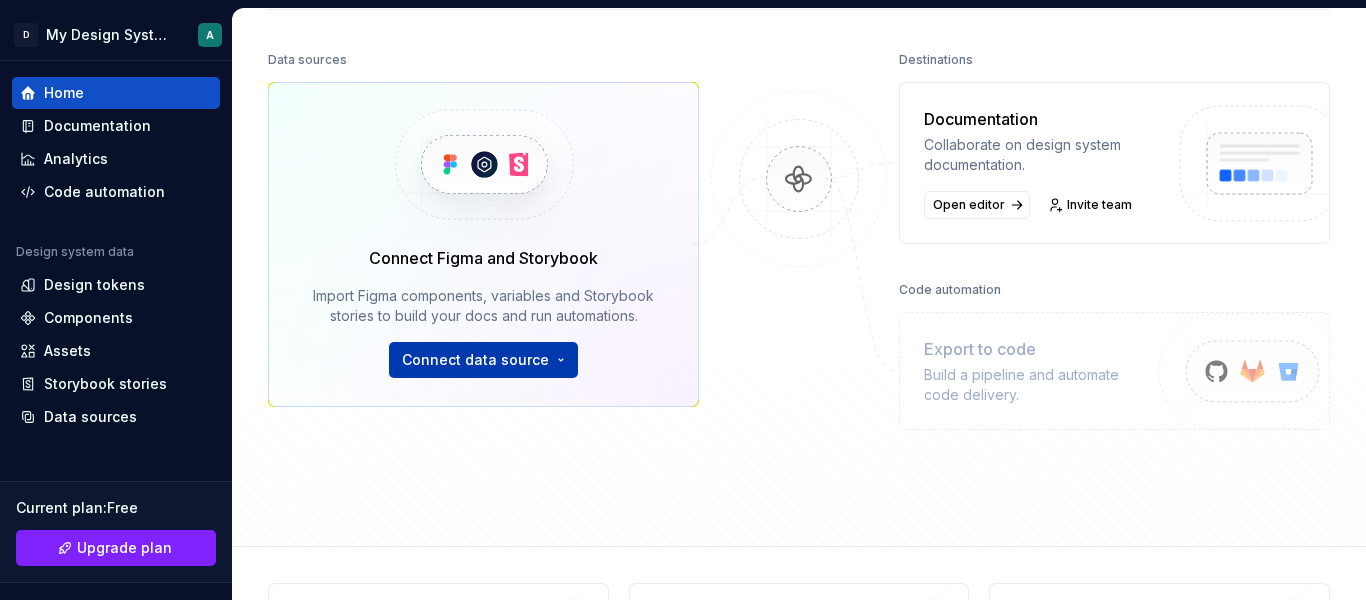 click on "D My Design System A Home Documentation Analytics Code automation Design system data Design tokens Components Assets Storybook stories Data sources Current plan :  Free Upgrade plan Notifications Search ⌘K Invite team Settings Contact support Help Home Design tokens 0 Components 0 0 Assets 0 Docs pages 5 Data sources Connect Figma and Storybook Import Figma components, variables and Storybook stories to build your docs and run automations. Connect data source Destinations Documentation Collaborate on design system documentation. Open editor Invite team Code automation Export to code Build a pipeline and automate code delivery. Product documentation Learn how to build, manage and maintain design systems in smarter ways. Developer documentation Start delivering your design choices to your codebases right away. Join our Slack community Connect and learn with other design system practitioners." at bounding box center [683, 300] 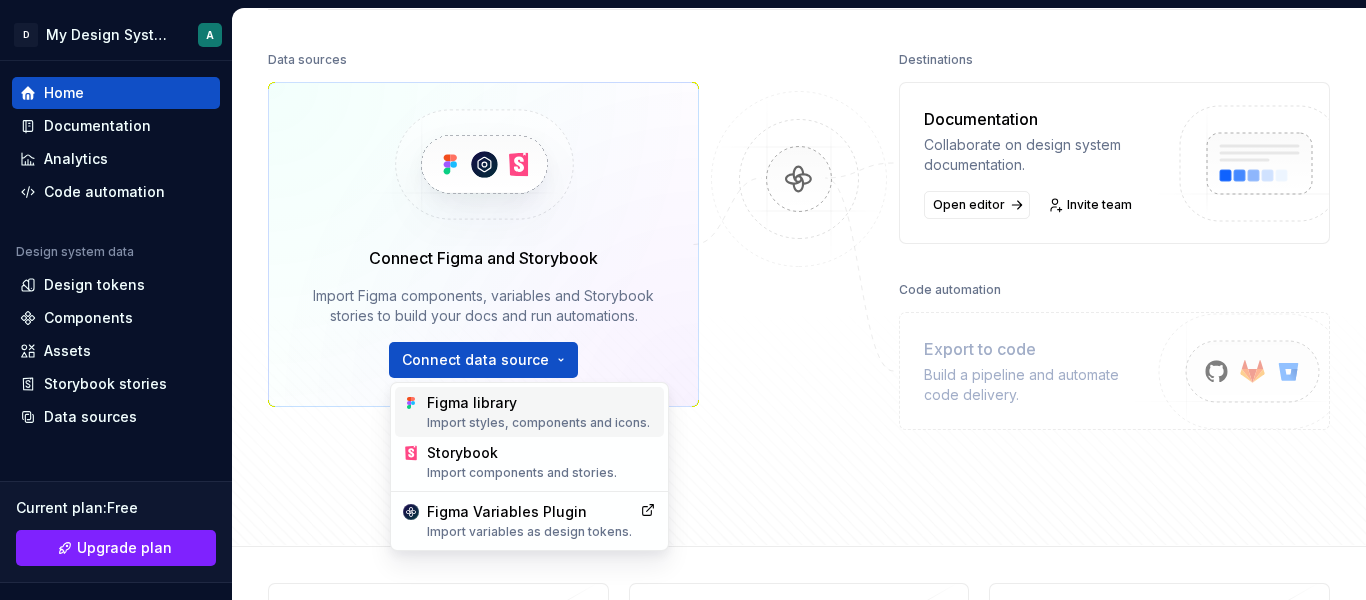 click on "Import styles, components and icons." at bounding box center [541, 423] 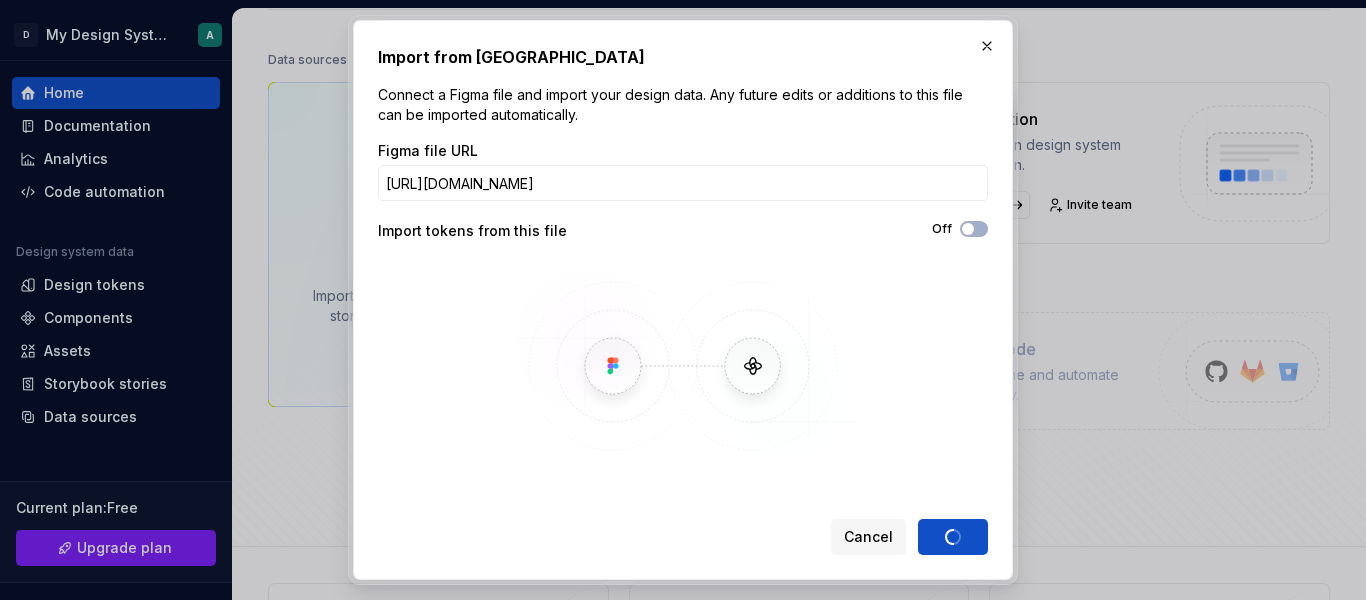 click at bounding box center [683, 366] 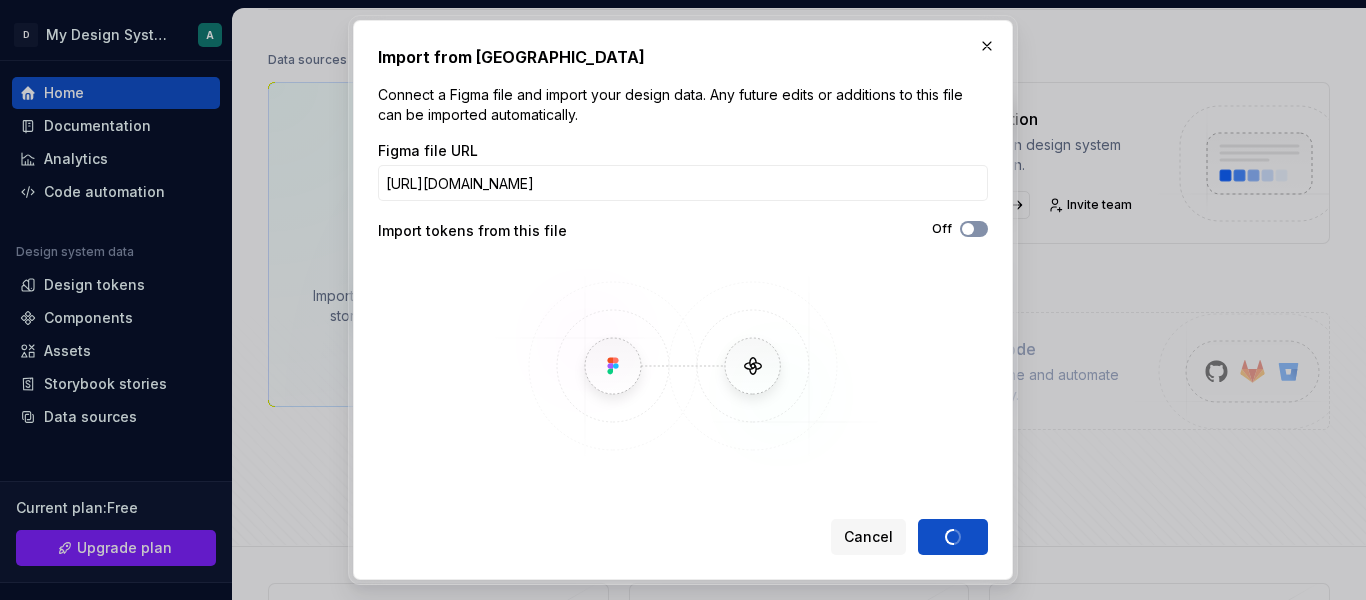 click on "Off" at bounding box center (974, 229) 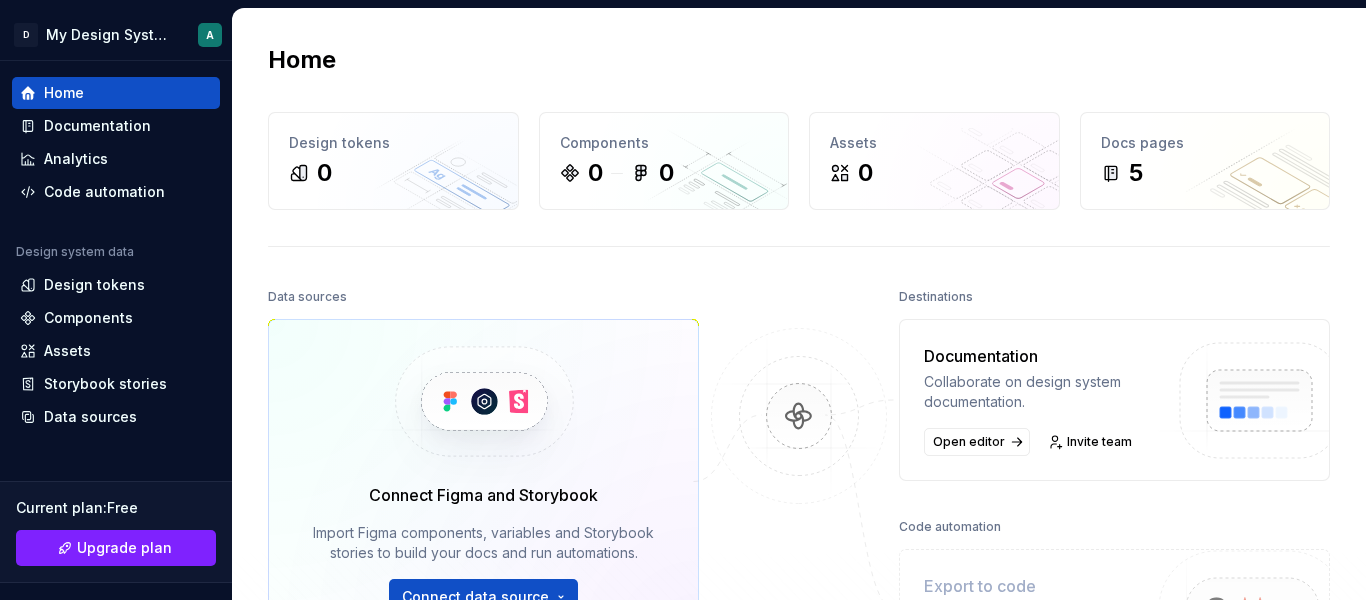 scroll, scrollTop: 287, scrollLeft: 0, axis: vertical 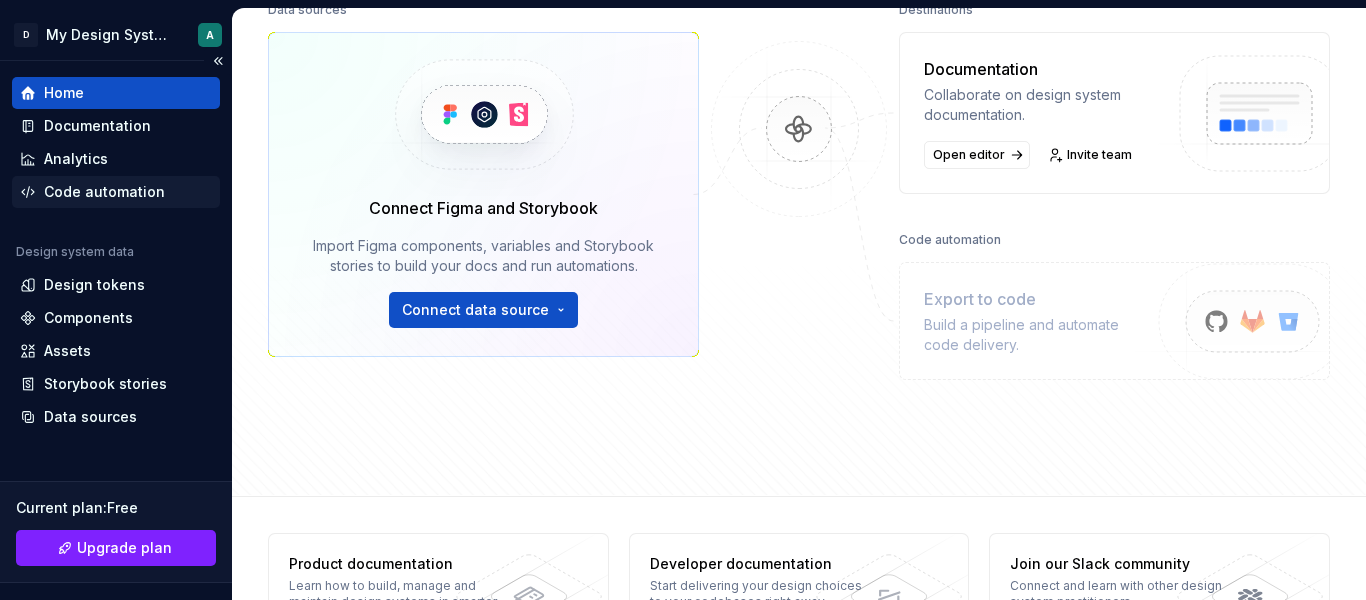 click on "Code automation" at bounding box center (104, 192) 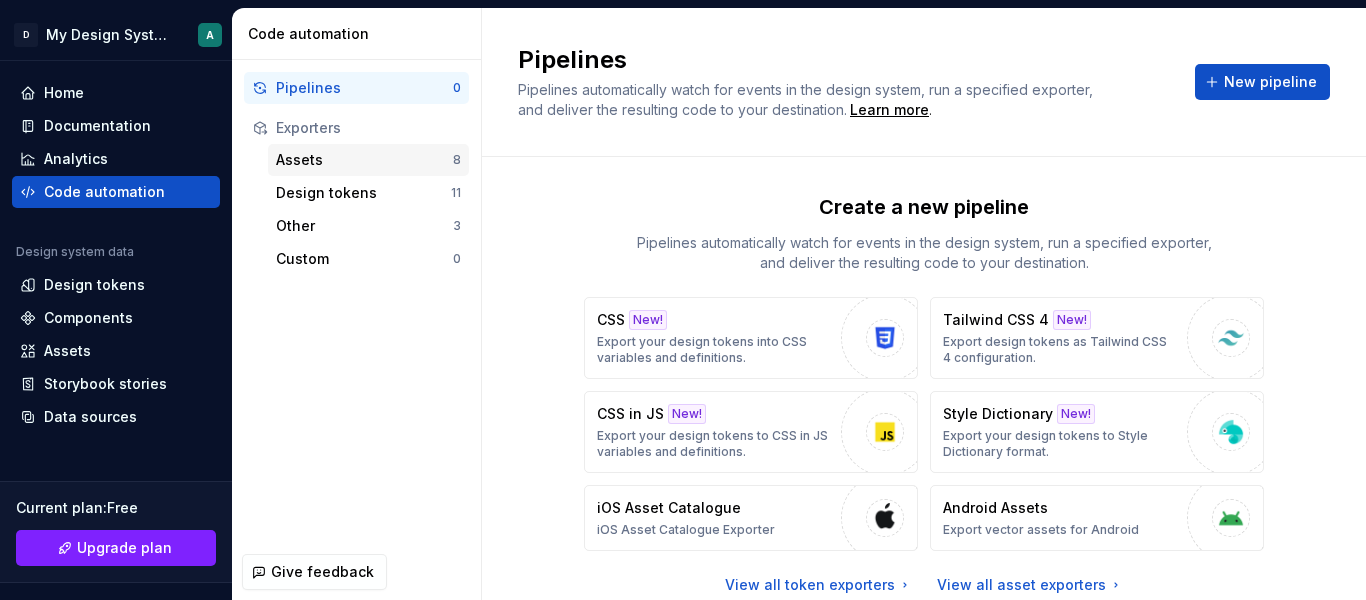click on "Assets" at bounding box center (364, 160) 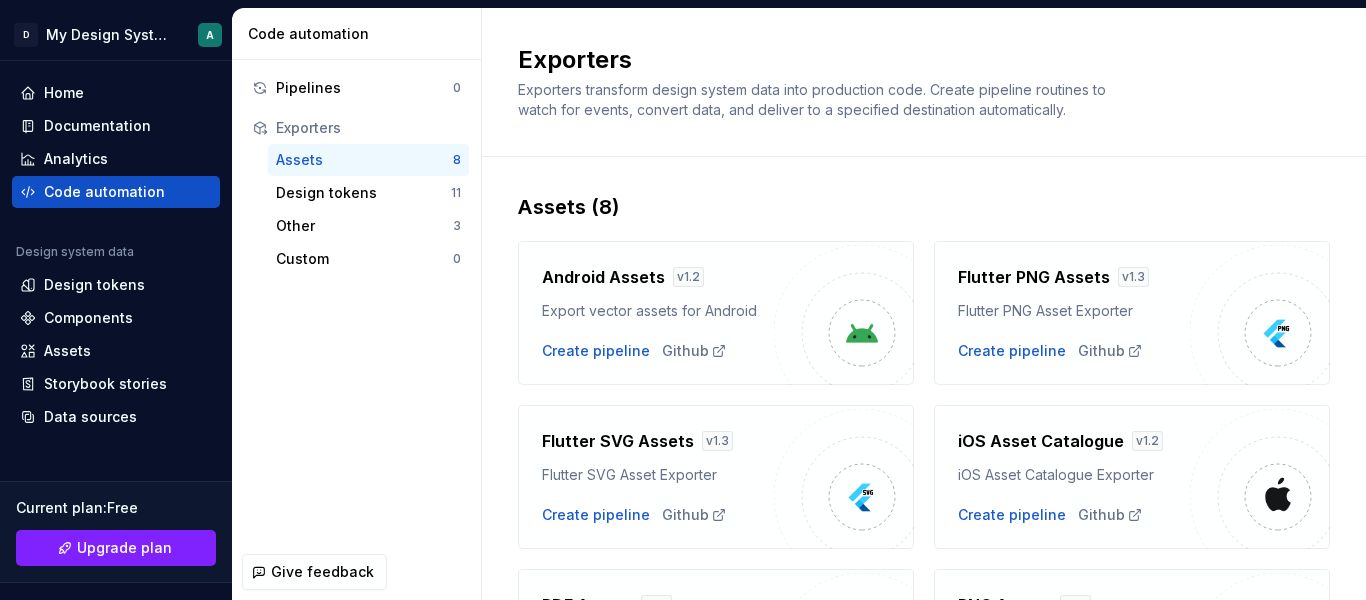 scroll, scrollTop: 31, scrollLeft: 0, axis: vertical 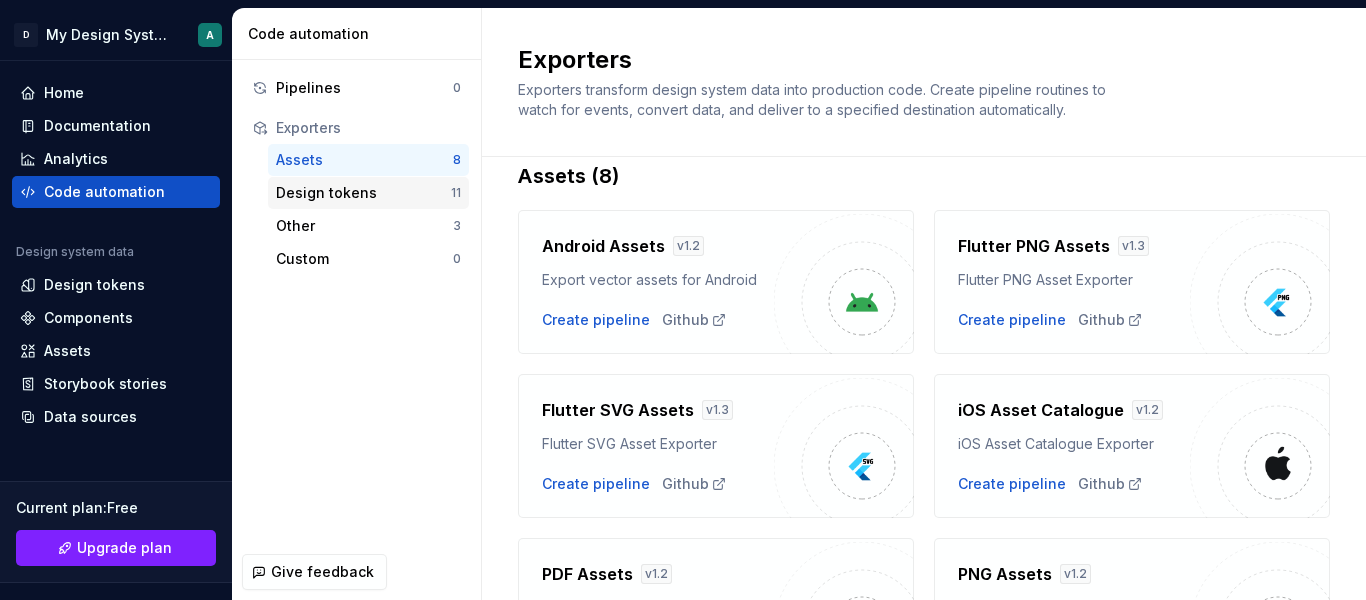 click on "Design tokens 11" at bounding box center [368, 193] 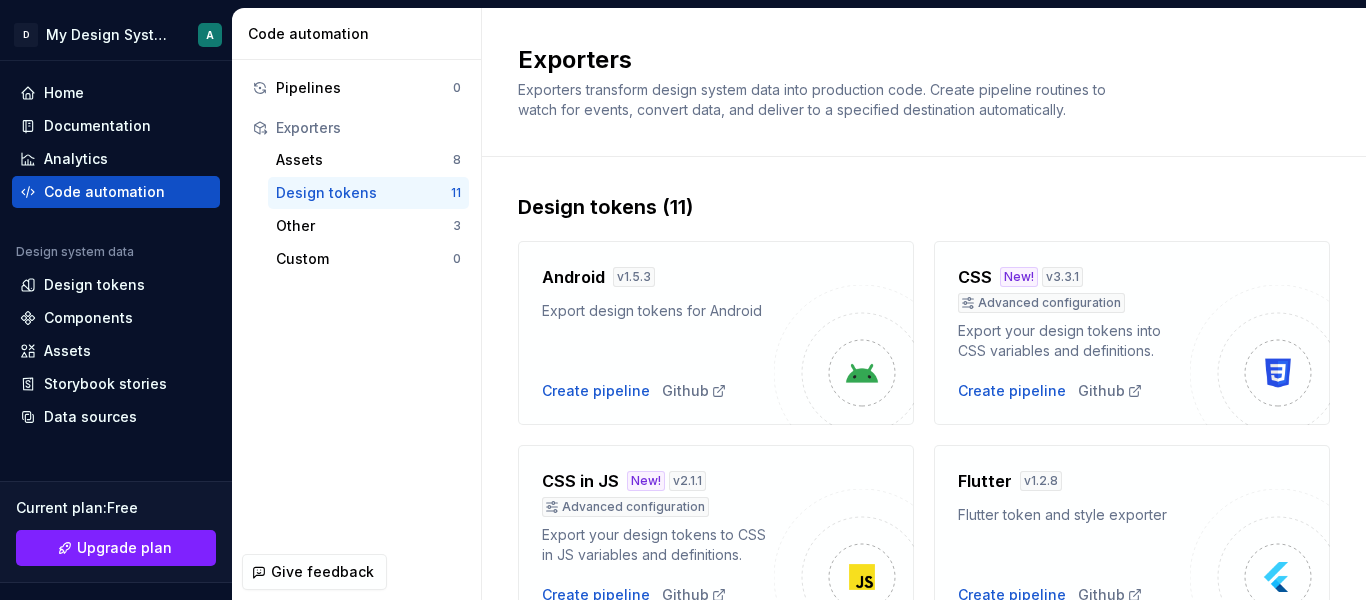 scroll, scrollTop: 225, scrollLeft: 0, axis: vertical 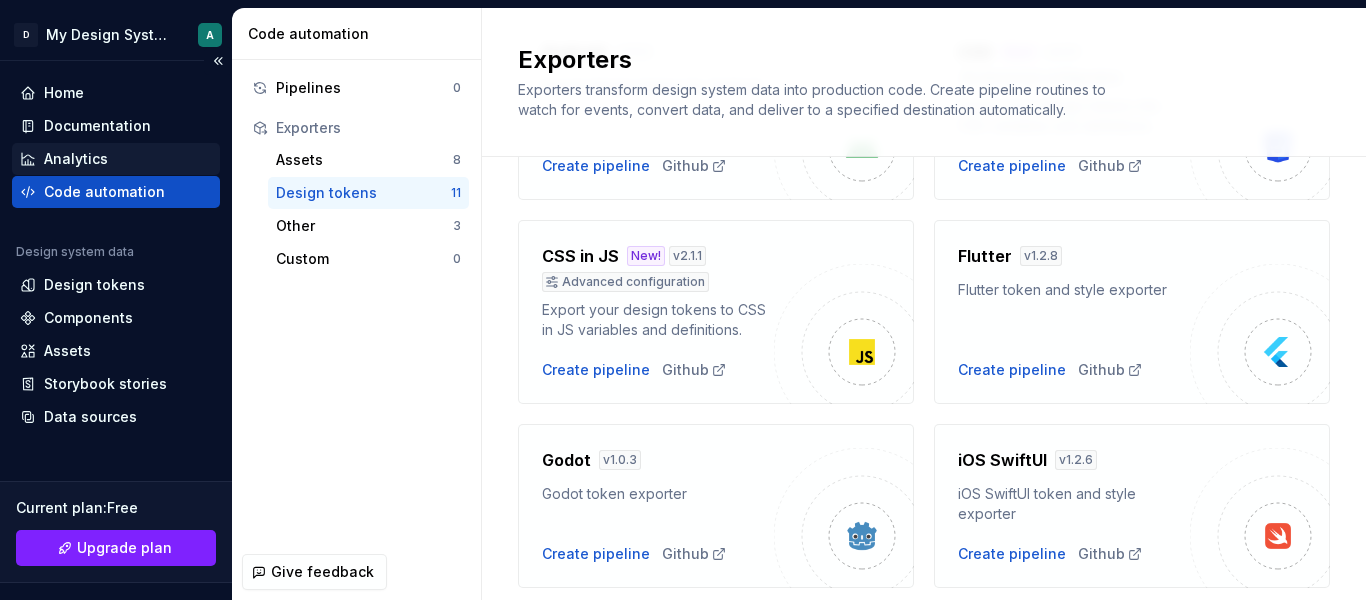 click on "Analytics" at bounding box center [116, 159] 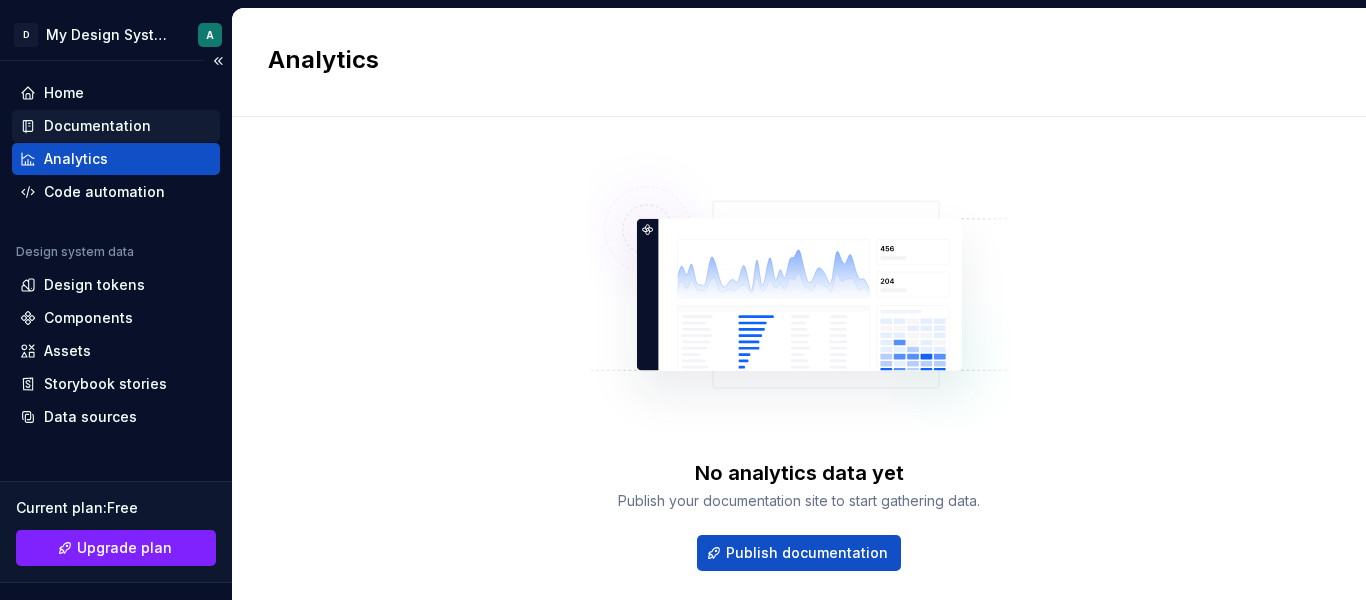 click on "Documentation" at bounding box center (97, 126) 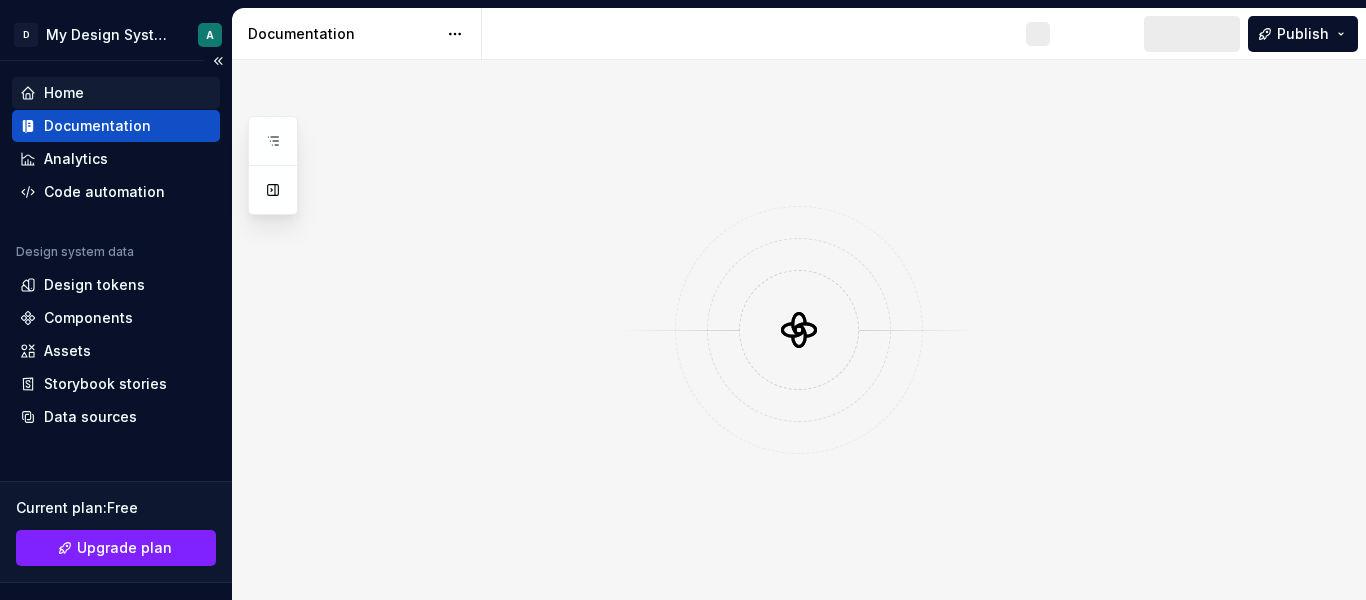 click on "Home" at bounding box center (64, 93) 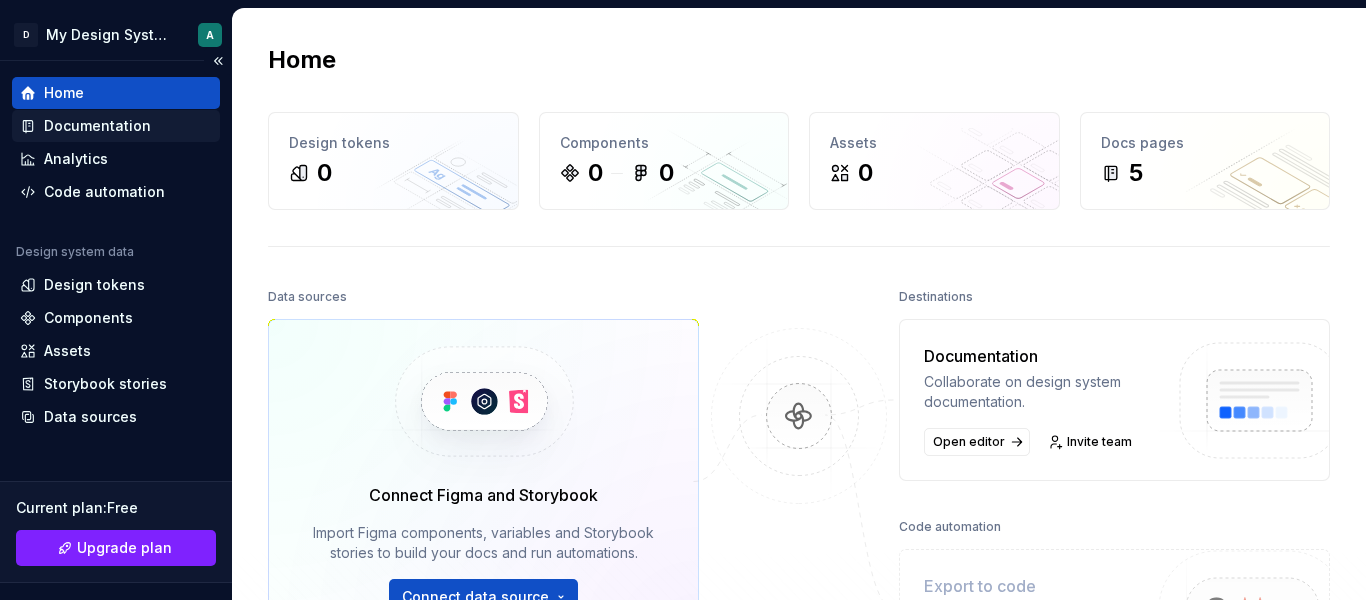 click on "Documentation" at bounding box center (116, 126) 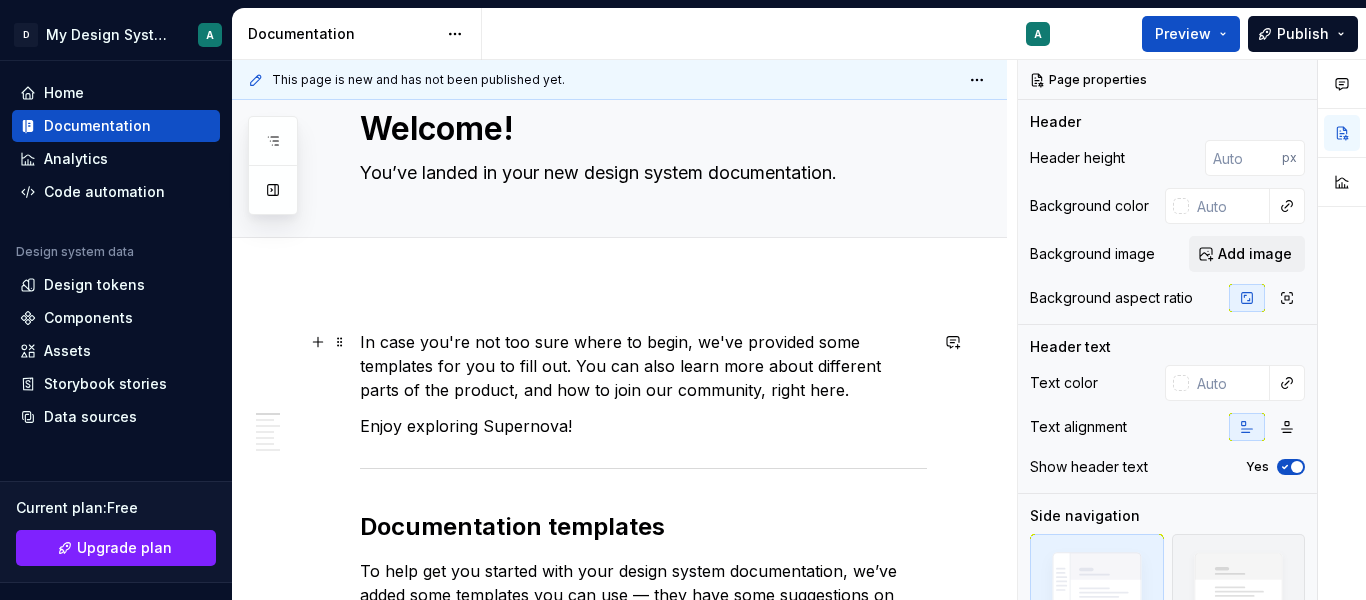 scroll, scrollTop: 250, scrollLeft: 0, axis: vertical 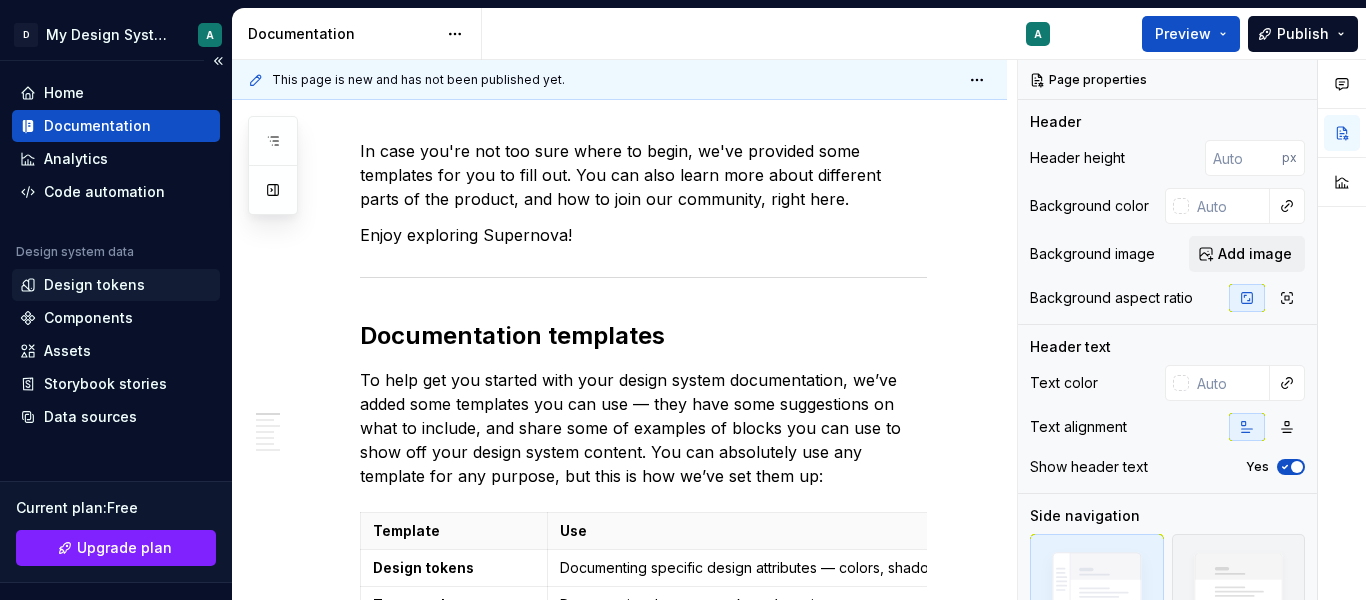 click on "Design tokens" at bounding box center (94, 285) 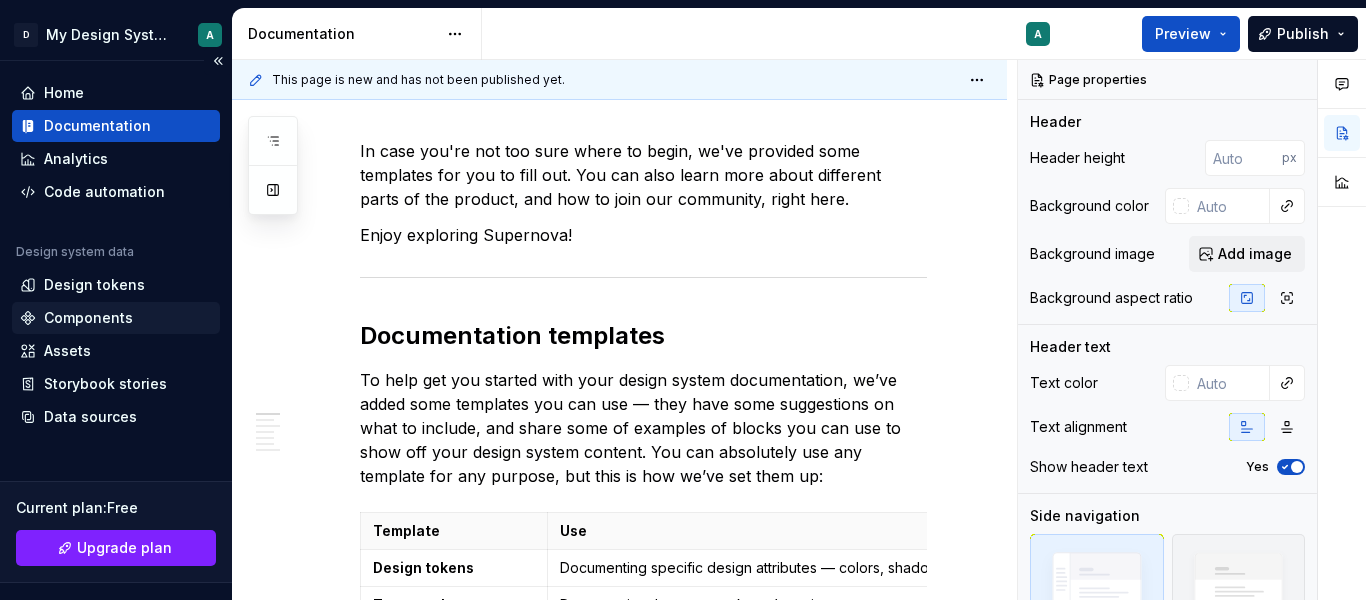 click on "Components" at bounding box center (88, 318) 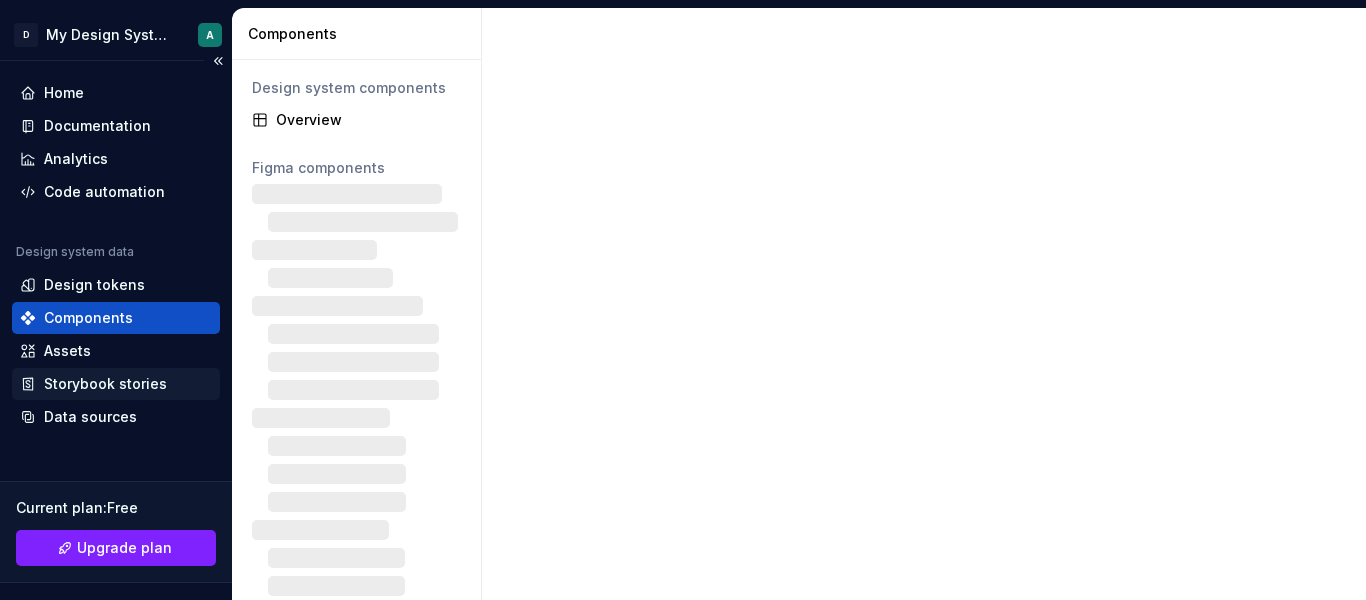 click on "Storybook stories" at bounding box center (105, 384) 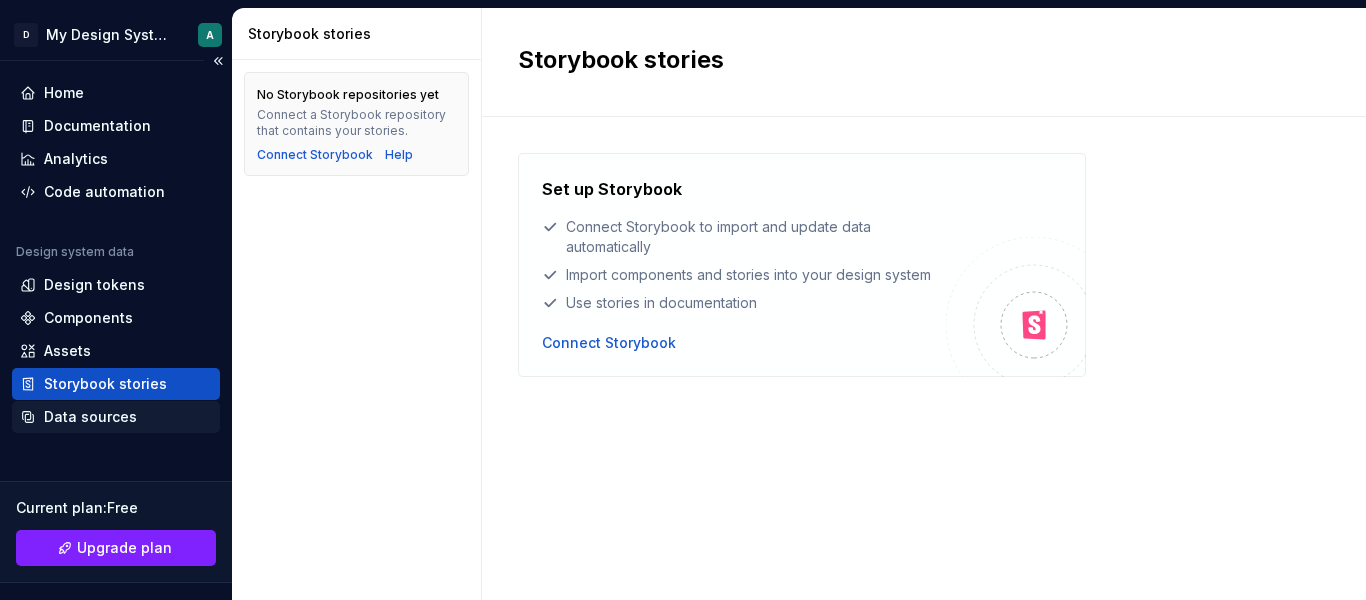 click on "Data sources" at bounding box center (116, 417) 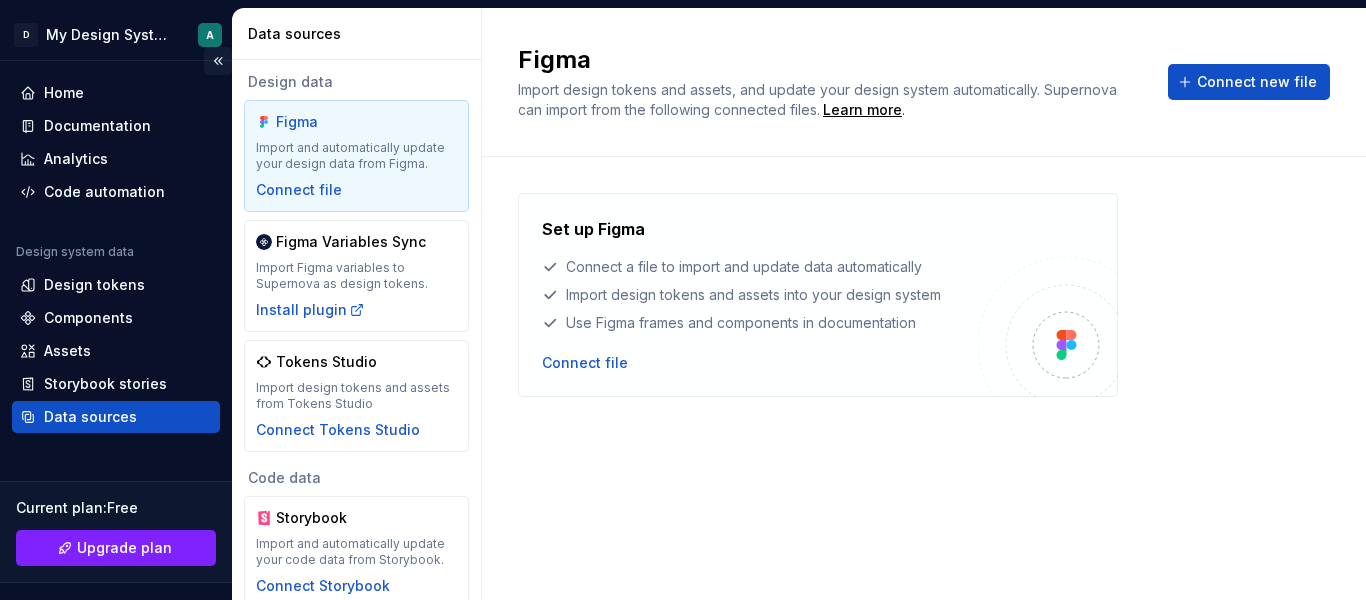 click at bounding box center [218, 61] 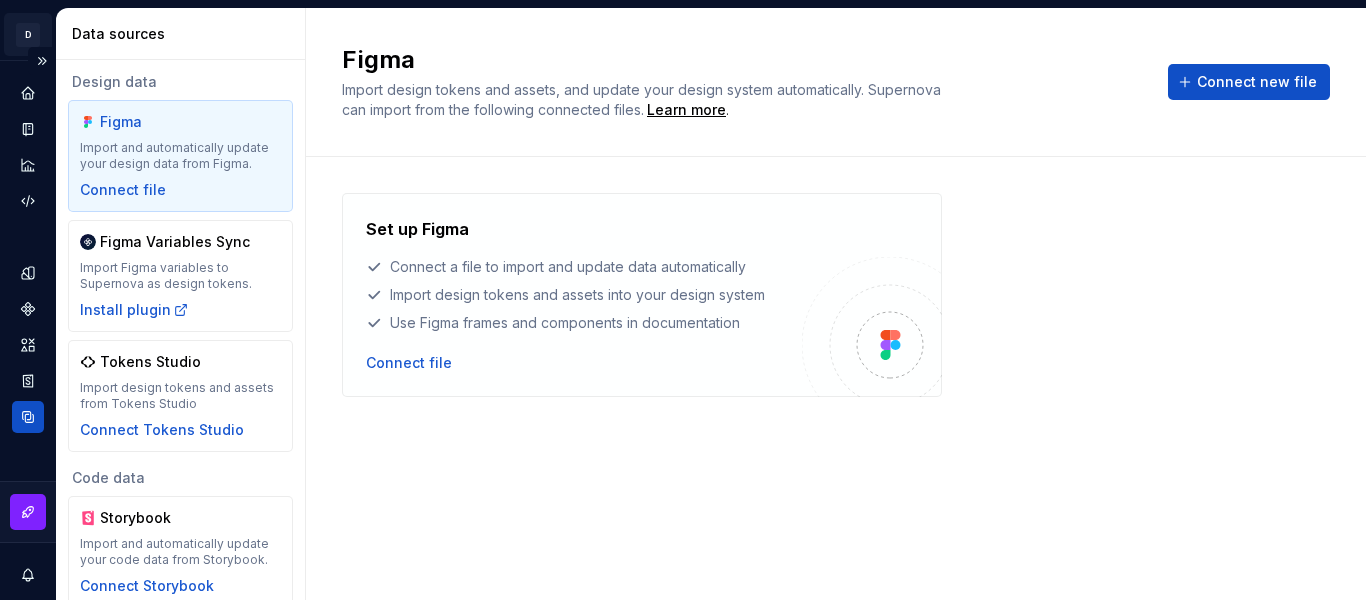 click on "D My Design System A Design system data Data sources Design data Figma Import and automatically update your design data from Figma. Connect file Figma Variables Sync Import Figma variables to Supernova as design tokens. Install plugin Tokens Studio Import design tokens and assets from Tokens Studio Connect Tokens Studio Code data Storybook Import and automatically update your code data from Storybook. Connect Storybook Figma Import design tokens and assets, and update your design system automatically. Supernova can import from the following connected files.   Learn more . Connect new file Set up Figma Connect a file to import and update data automatically Import design tokens and assets into your design system Use Figma frames and components in documentation Connect file   *" at bounding box center [683, 300] 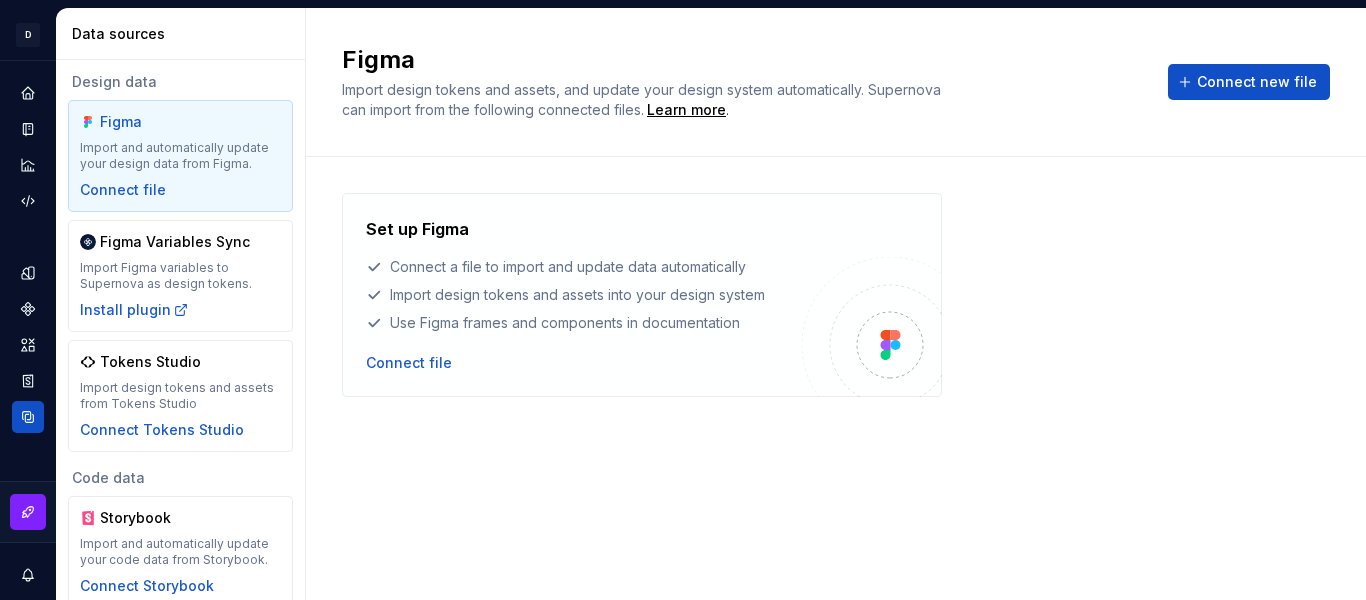 click on "D My Design System A Design system data Data sources Design data Figma Import and automatically update your design data from Figma. Connect file Figma Variables Sync Import Figma variables to Supernova as design tokens. Install plugin Tokens Studio Import design tokens and assets from Tokens Studio Connect Tokens Studio Code data Storybook Import and automatically update your code data from Storybook. Connect Storybook Figma Import design tokens and assets, and update your design system automatically. Supernova can import from the following connected files.   Learn more . Connect new file Set up Figma Connect a file to import and update data automatically Import design tokens and assets into your design system Use Figma frames and components in documentation Connect file   *" at bounding box center (683, 300) 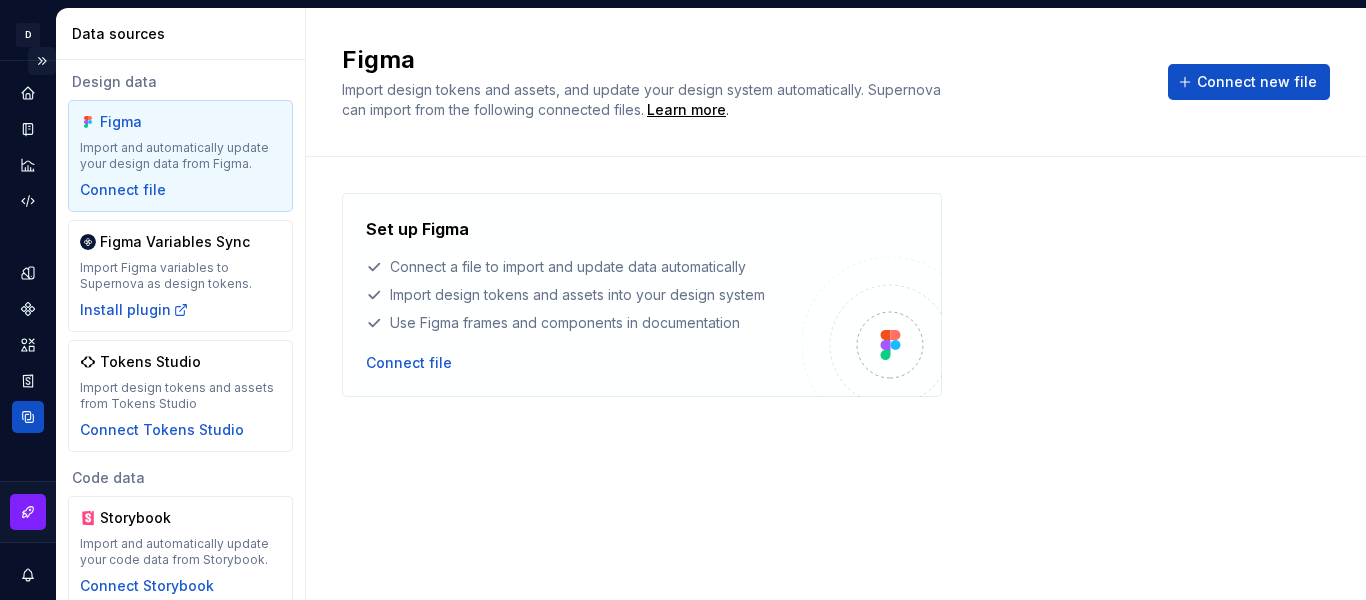 click at bounding box center [42, 61] 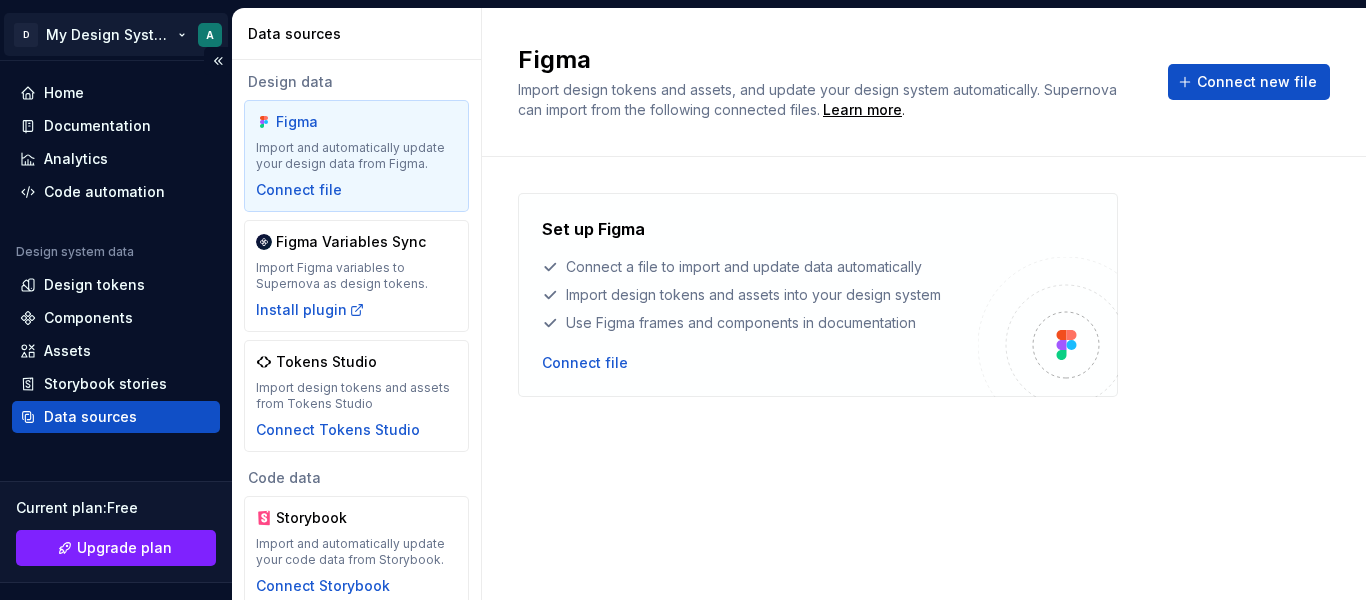 click on "D My Design System A Home Documentation Analytics Code automation Design system data Design tokens Components Assets Storybook stories Data sources Current plan :  Free Upgrade plan Notifications Search ⌘K Invite team Settings Contact support Help Data sources Design data Figma Import and automatically update your design data from Figma. Connect file Figma Variables Sync Import Figma variables to Supernova as design tokens. Install plugin Tokens Studio Import design tokens and assets from Tokens Studio Connect Tokens Studio Code data Storybook Import and automatically update your code data from Storybook. Connect Storybook Figma Import design tokens and assets, and update your design system automatically. Supernova can import from the following connected files.   Learn more . Connect new file Set up Figma Connect a file to import and update data automatically Import design tokens and assets into your design system Use Figma frames and components in documentation Connect file   *" at bounding box center (683, 300) 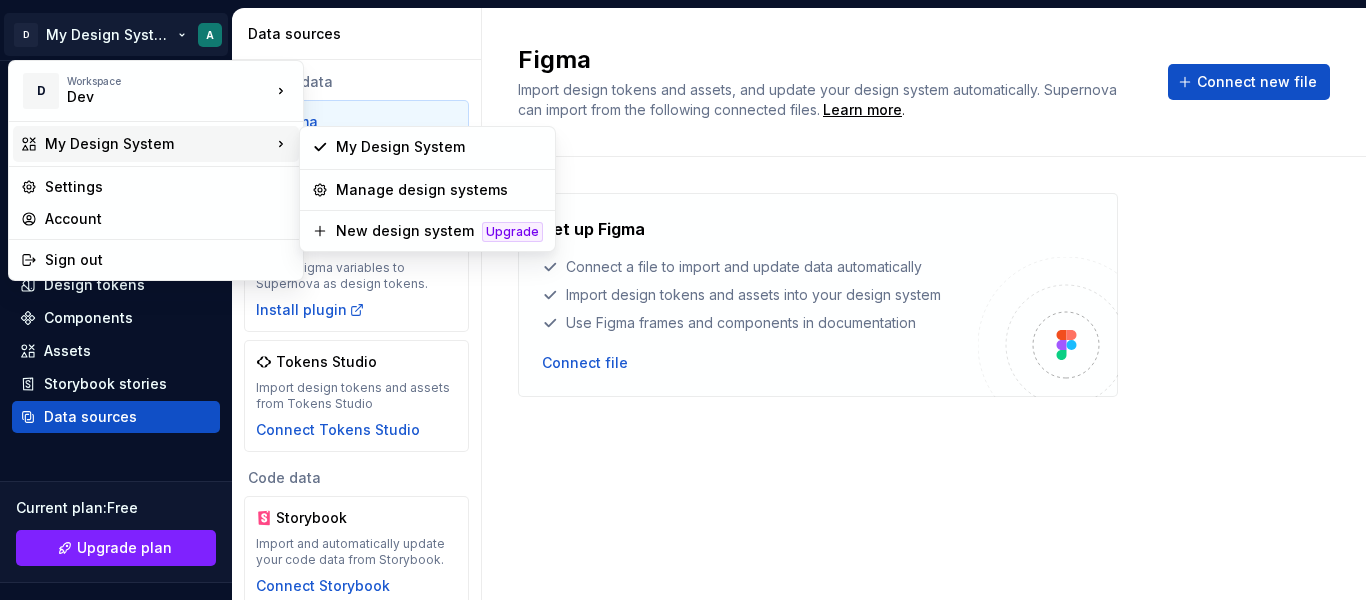 click on "D My Design System A Home Documentation Analytics Code automation Design system data Design tokens Components Assets Storybook stories Data sources Current plan :  Free Upgrade plan Notifications Search ⌘K Invite team Settings Contact support Help Data sources Design data Figma Import and automatically update your design data from Figma. Connect file Figma Variables Sync Import Figma variables to Supernova as design tokens. Install plugin Tokens Studio Import design tokens and assets from Tokens Studio Connect Tokens Studio Code data Storybook Import and automatically update your code data from Storybook. Connect Storybook Figma Import design tokens and assets, and update your design system automatically. Supernova can import from the following connected files.   Learn more . Connect new file Set up Figma Connect a file to import and update data automatically Import design tokens and assets into your design system Use Figma frames and components in documentation Connect file   * D Workspace Dev Settings" at bounding box center (683, 300) 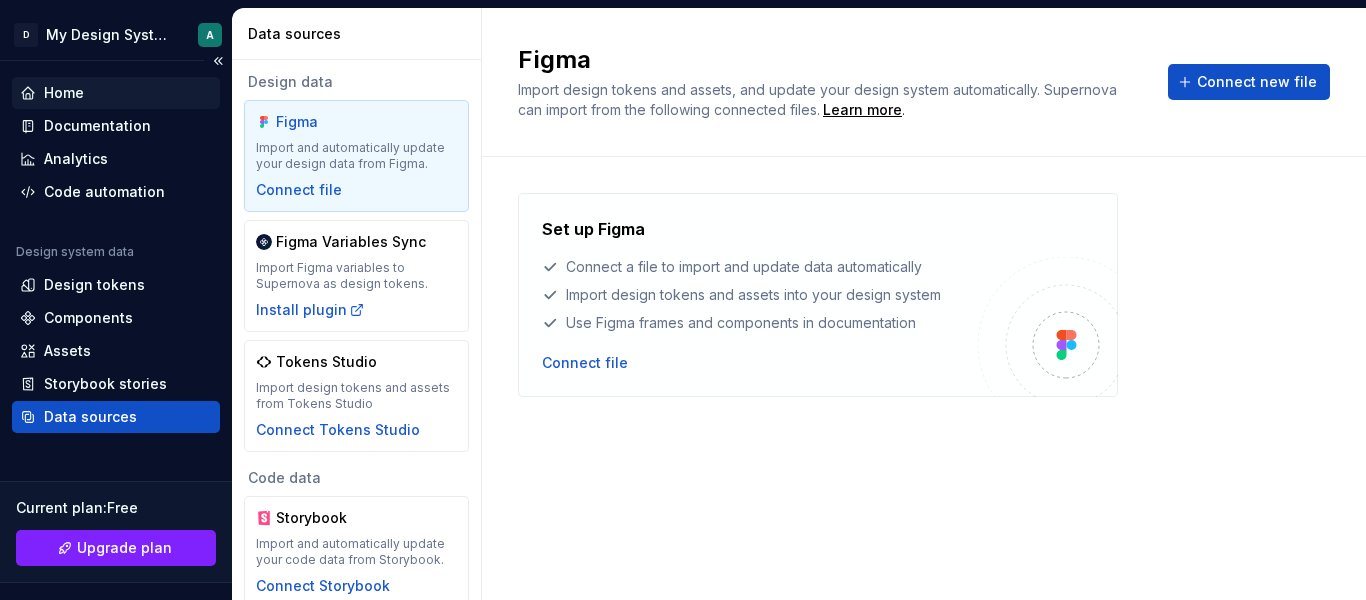 click on "Home" at bounding box center (64, 93) 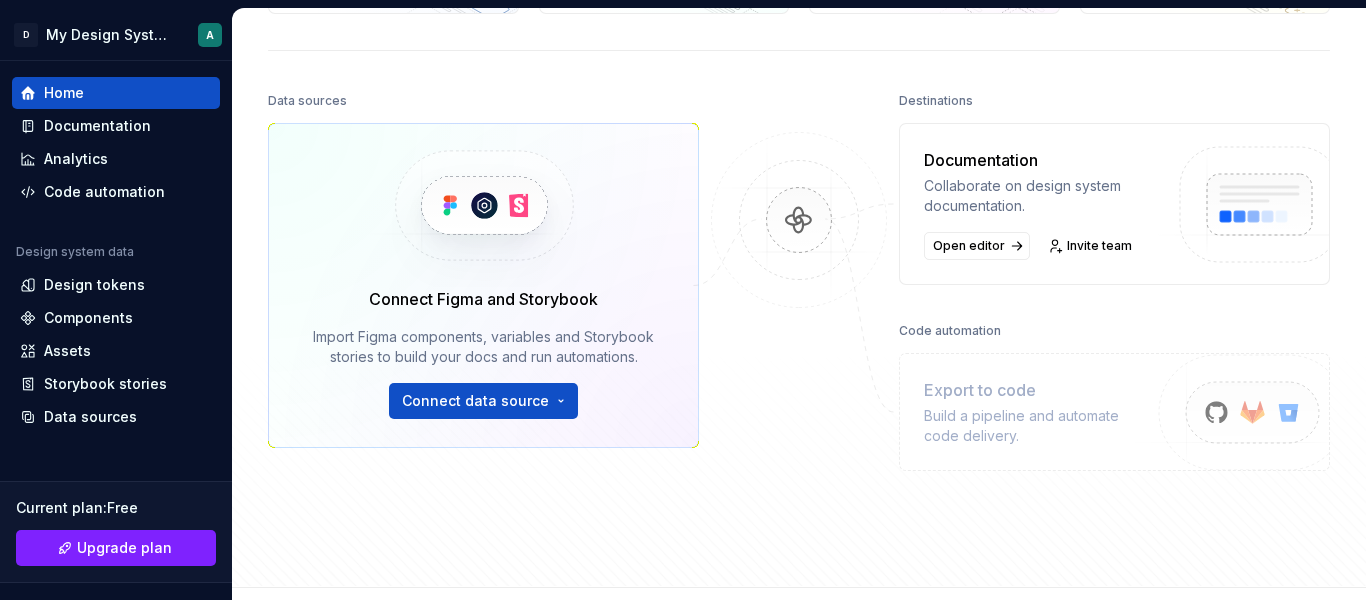 scroll, scrollTop: 200, scrollLeft: 0, axis: vertical 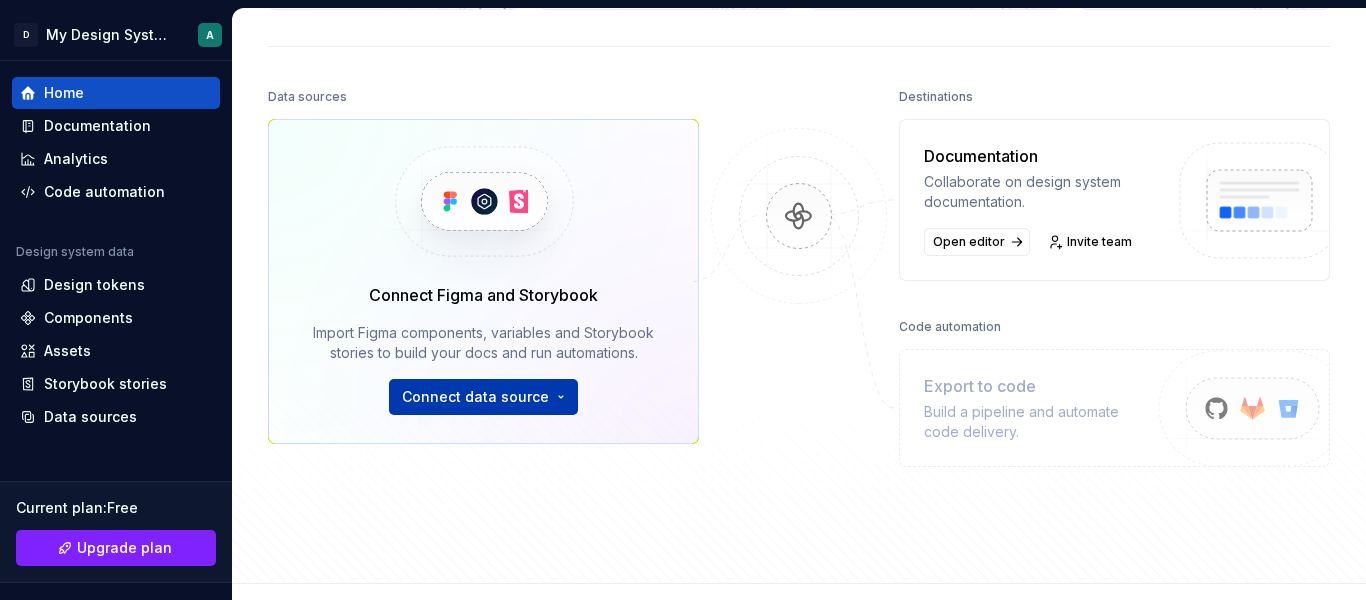 click on "D My Design System A Home Documentation Analytics Code automation Design system data Design tokens Components Assets Storybook stories Data sources Current plan :  Free Upgrade plan Notifications Search ⌘K Invite team Settings Contact support Help Home Design tokens 0 Components 0 0 Assets 0 Docs pages 5 Data sources Connect Figma and Storybook Import Figma components, variables and Storybook stories to build your docs and run automations. Connect data source Destinations Documentation Collaborate on design system documentation. Open editor Invite team Code automation Export to code Build a pipeline and automate code delivery. Product documentation Learn how to build, manage and maintain design systems in smarter ways. Developer documentation Start delivering your design choices to your codebases right away. Join our Slack community Connect and learn with other design system practitioners.   *" at bounding box center [683, 300] 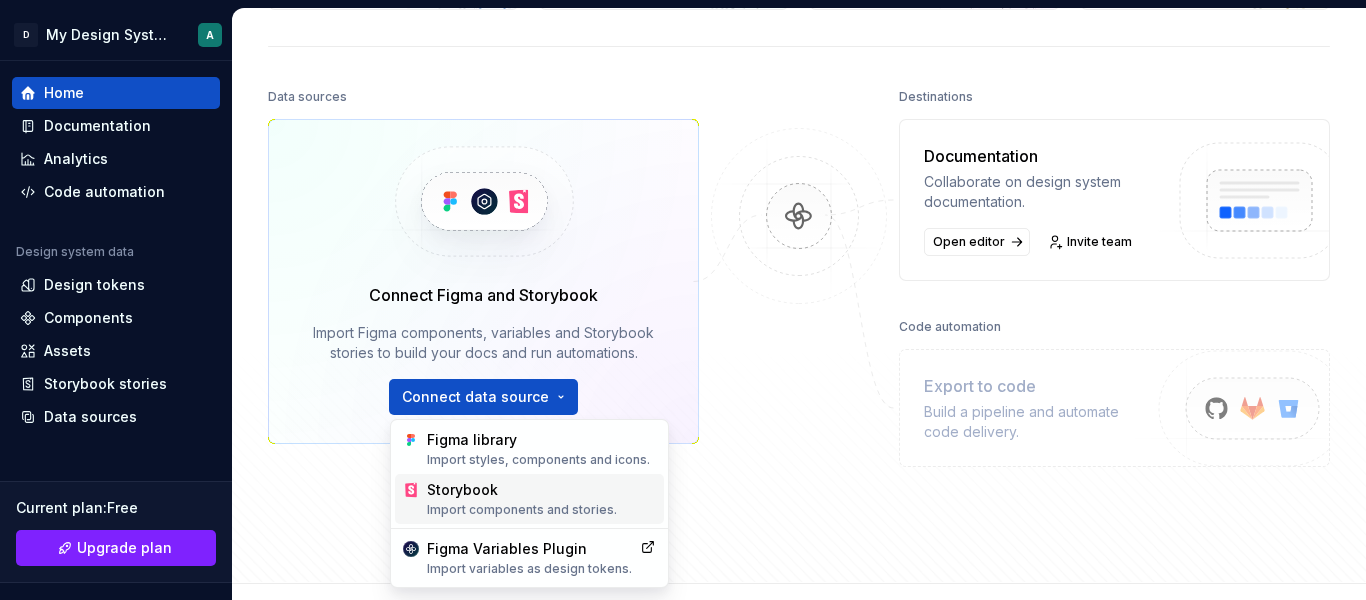 click on "Storybook Import components and stories." at bounding box center [541, 499] 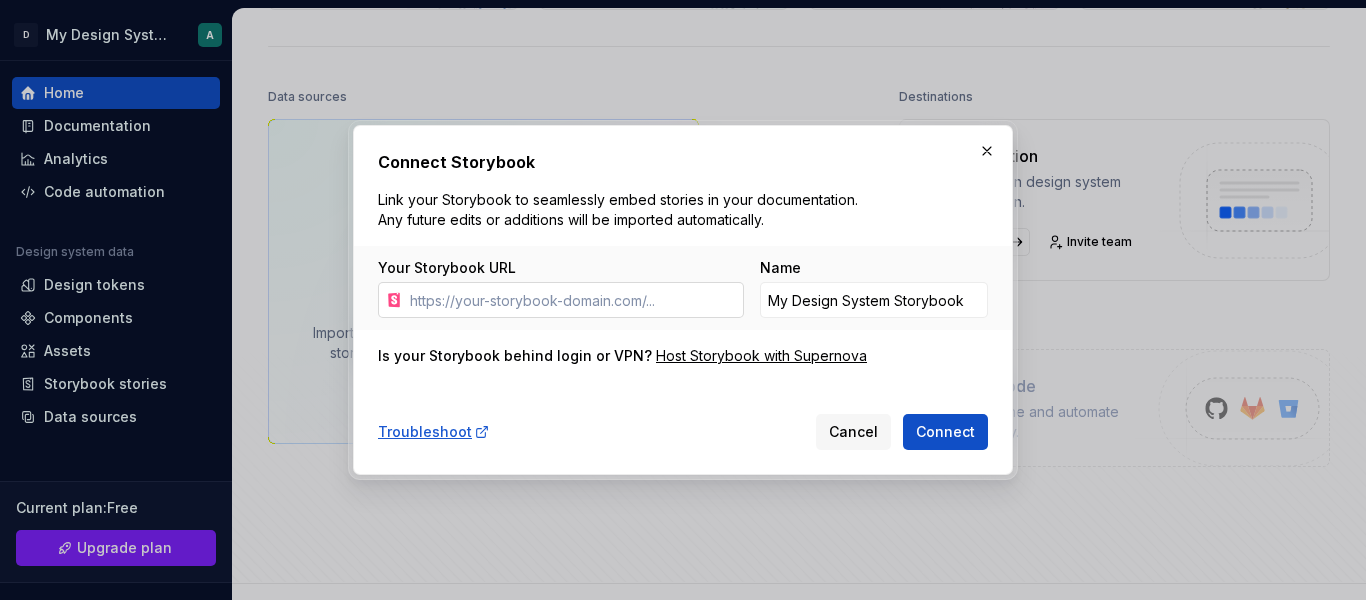 click on "Your Storybook URL" at bounding box center [573, 300] 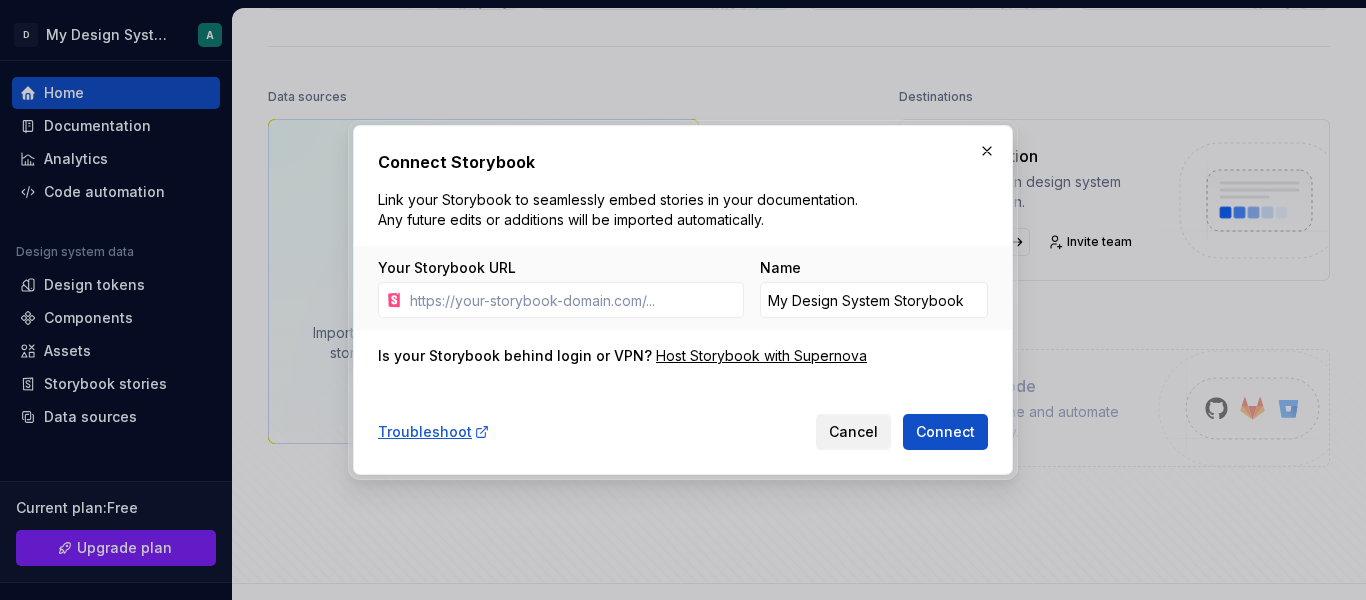 click on "Cancel" at bounding box center (853, 432) 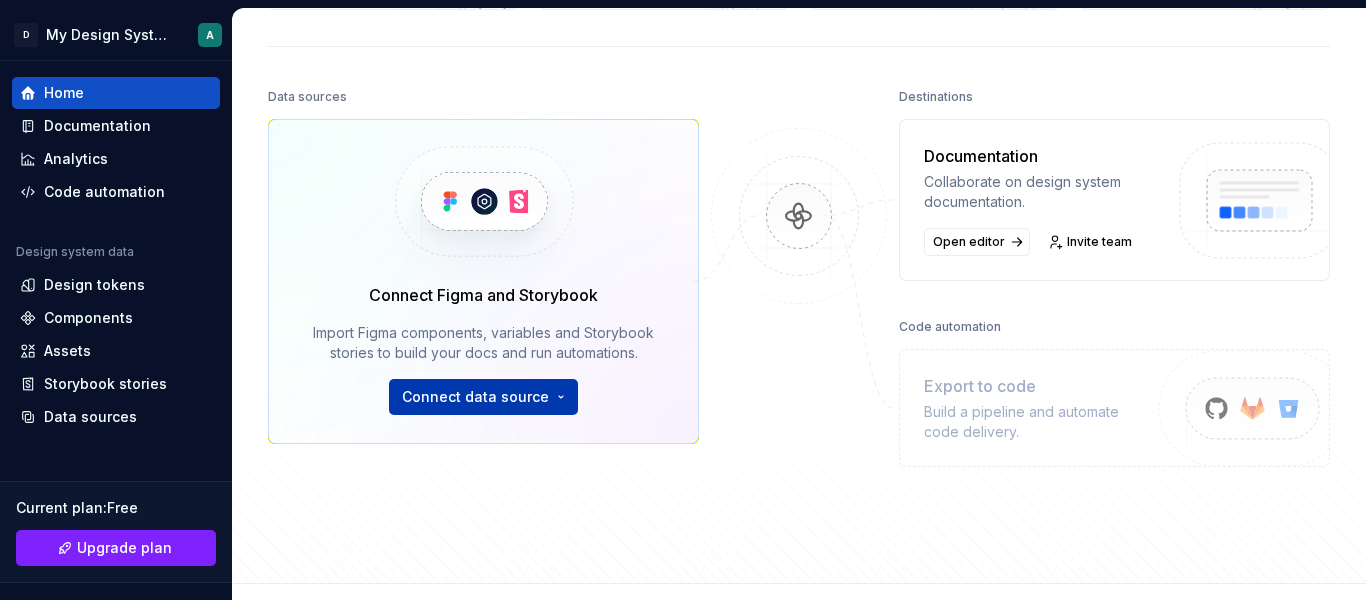 click on "D My Design System A Home Documentation Analytics Code automation Design system data Design tokens Components Assets Storybook stories Data sources Current plan :  Free Upgrade plan Notifications Search ⌘K Invite team Settings Contact support Help Home Design tokens 0 Components 0 0 Assets 0 Docs pages 5 Data sources Connect Figma and Storybook Import Figma components, variables and Storybook stories to build your docs and run automations. Connect data source Destinations Documentation Collaborate on design system documentation. Open editor Invite team Code automation Export to code Build a pipeline and automate code delivery. Product documentation Learn how to build, manage and maintain design systems in smarter ways. Developer documentation Start delivering your design choices to your codebases right away. Join our Slack community Connect and learn with other design system practitioners.   *" at bounding box center [683, 300] 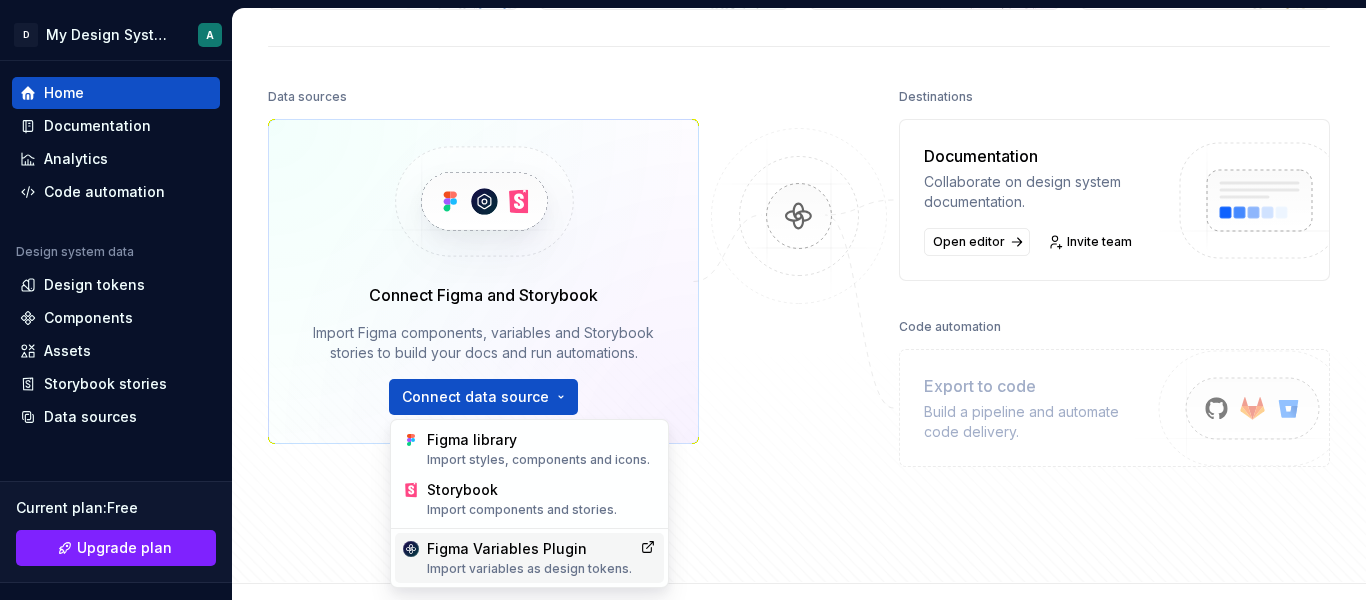 click on "Figma Variables Plugin Import variables as design tokens." at bounding box center (529, 558) 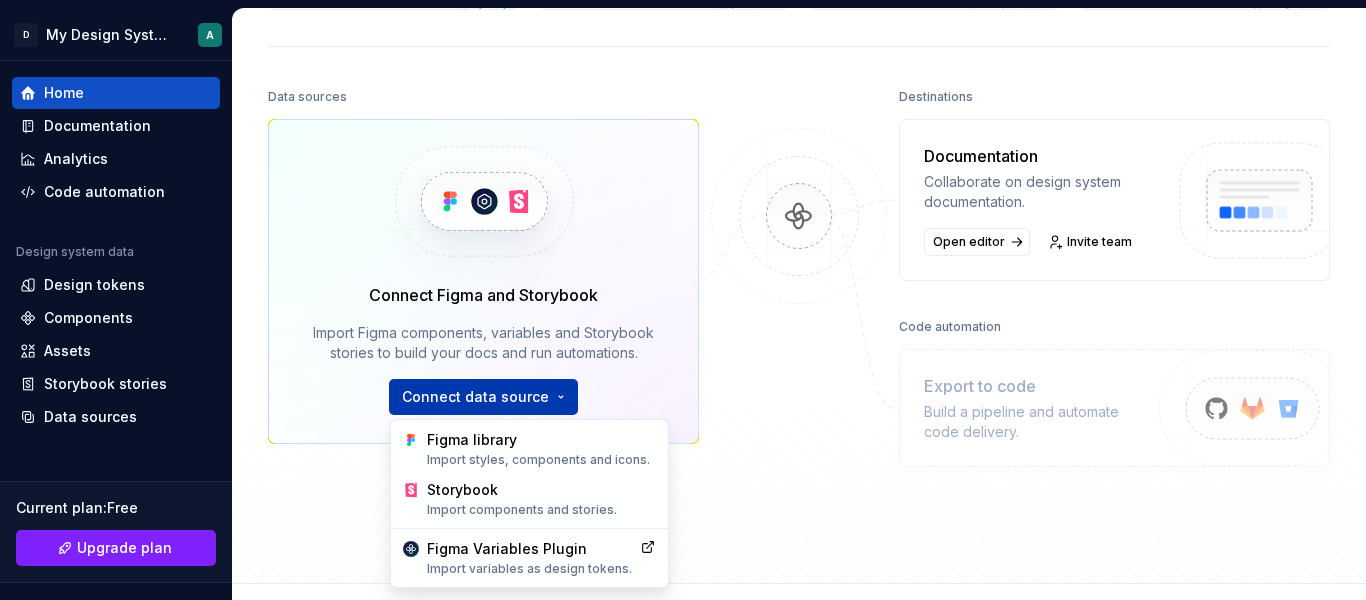 click on "D My Design System A Home Documentation Analytics Code automation Design system data Design tokens Components Assets Storybook stories Data sources Current plan :  Free Upgrade plan Notifications Search ⌘K Invite team Settings Contact support Help Home Design tokens 0 Components 0 0 Assets 0 Docs pages 5 Data sources Connect Figma and Storybook Import Figma components, variables and Storybook stories to build your docs and run automations. Connect data source Destinations Documentation Collaborate on design system documentation. Open editor Invite team Code automation Export to code Build a pipeline and automate code delivery. Product documentation Learn how to build, manage and maintain design systems in smarter ways. Developer documentation Start delivering your design choices to your codebases right away. Join our Slack community Connect and learn with other design system practitioners.   * Figma library Import styles, components and icons. Storybook Import components and stories. Figma Variables Plugin" at bounding box center (683, 300) 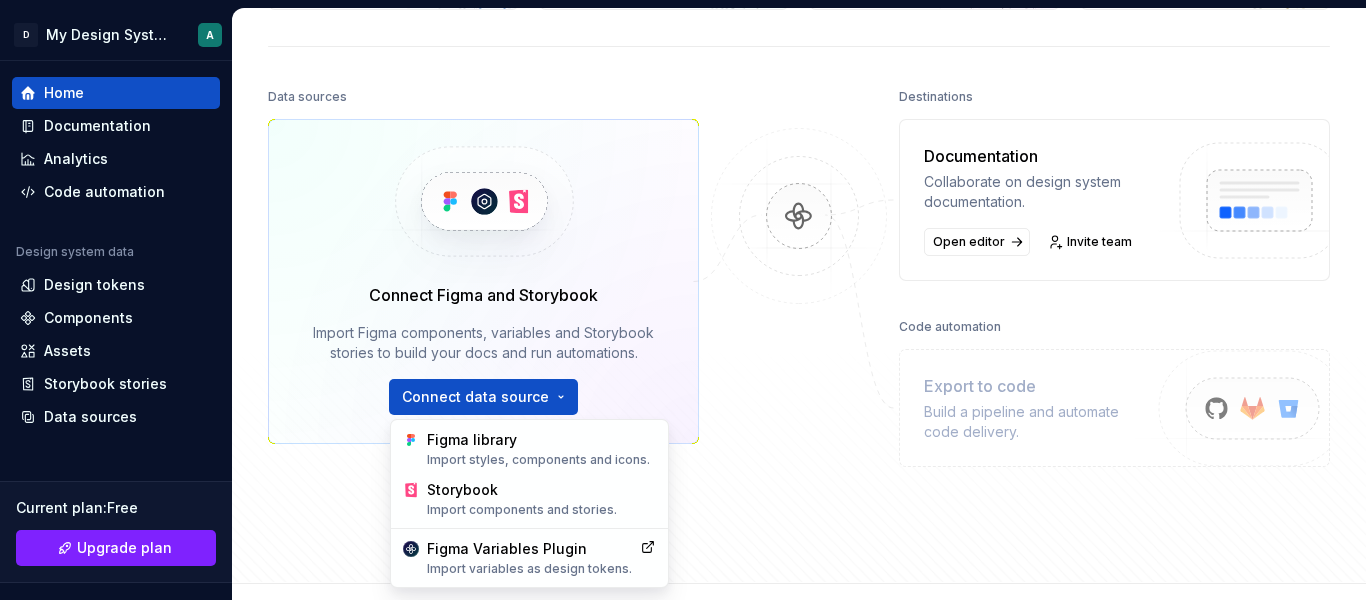 click on "D My Design System A Home Documentation Analytics Code automation Design system data Design tokens Components Assets Storybook stories Data sources Current plan :  Free Upgrade plan Notifications Search ⌘K Invite team Settings Contact support Help Home Design tokens 0 Components 0 0 Assets 0 Docs pages 5 Data sources Connect Figma and Storybook Import Figma components, variables and Storybook stories to build your docs and run automations. Connect data source Destinations Documentation Collaborate on design system documentation. Open editor Invite team Code automation Export to code Build a pipeline and automate code delivery. Product documentation Learn how to build, manage and maintain design systems in smarter ways. Developer documentation Start delivering your design choices to your codebases right away. Join our Slack community Connect and learn with other design system practitioners.   * Figma library Import styles, components and icons. Storybook Import components and stories. Figma Variables Plugin" at bounding box center (683, 300) 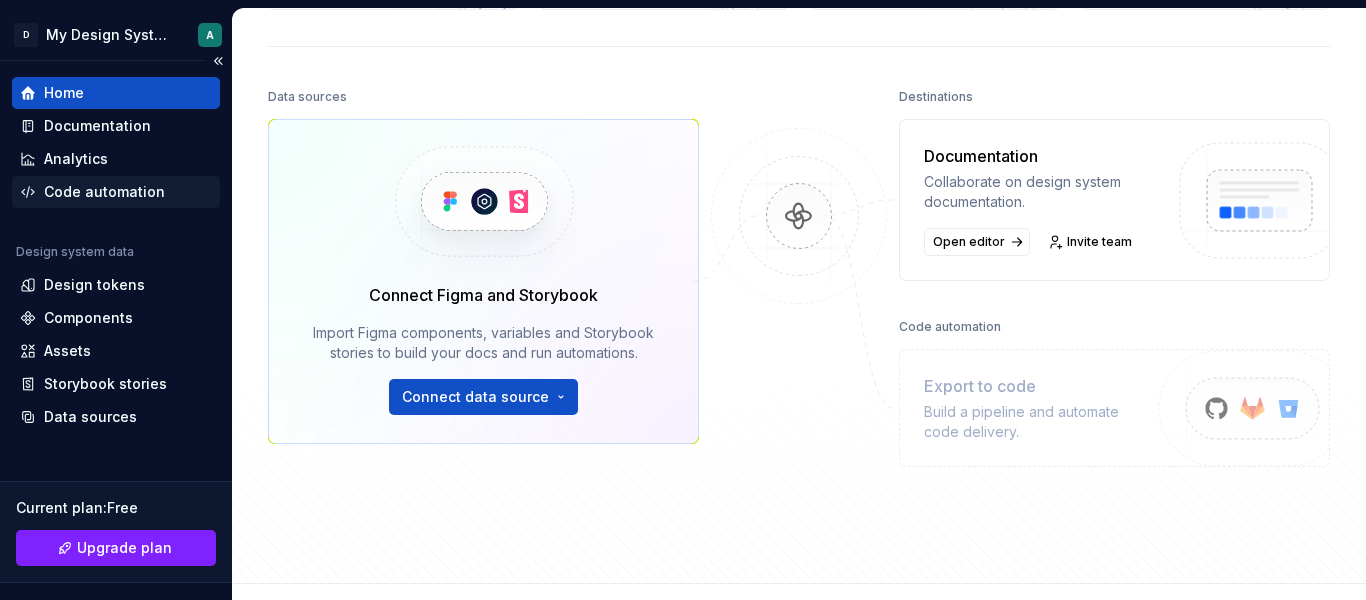 click on "Code automation" at bounding box center (104, 192) 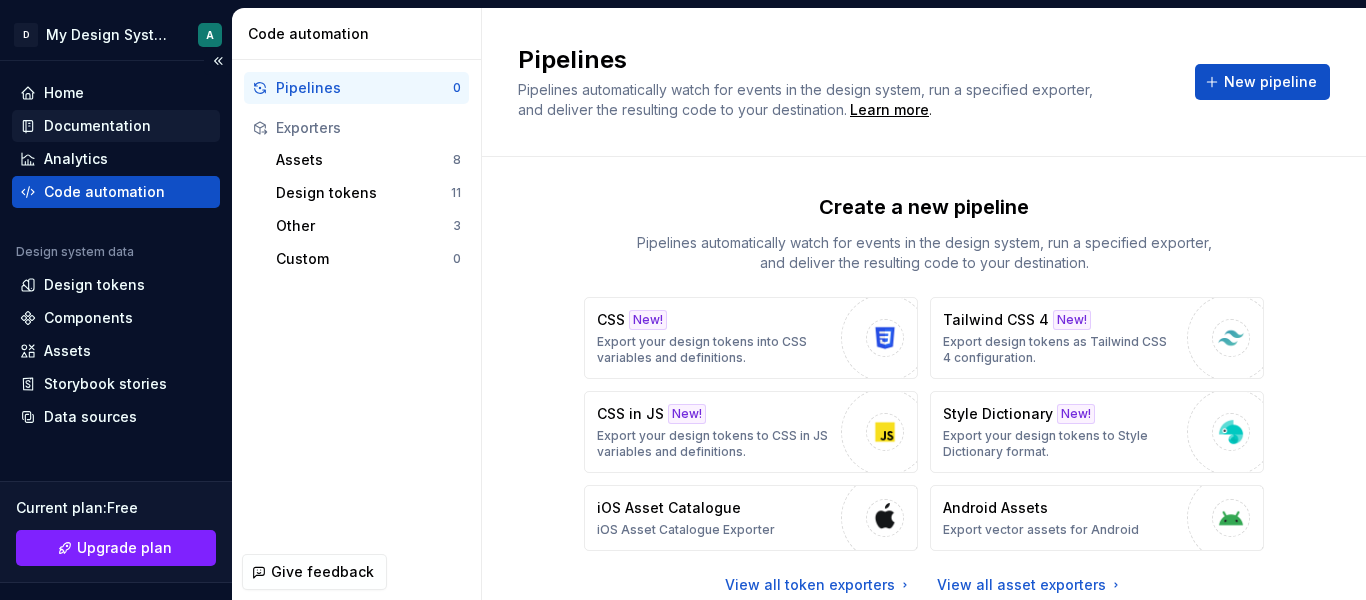 click on "Documentation" at bounding box center [116, 126] 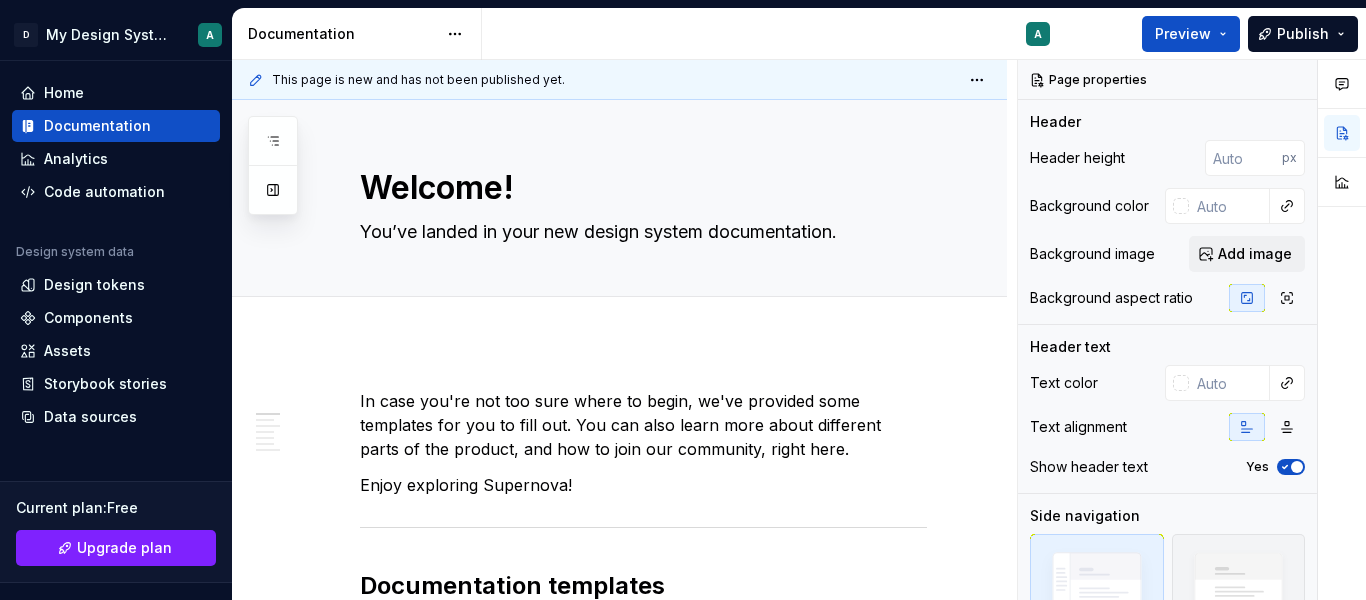 type on "*" 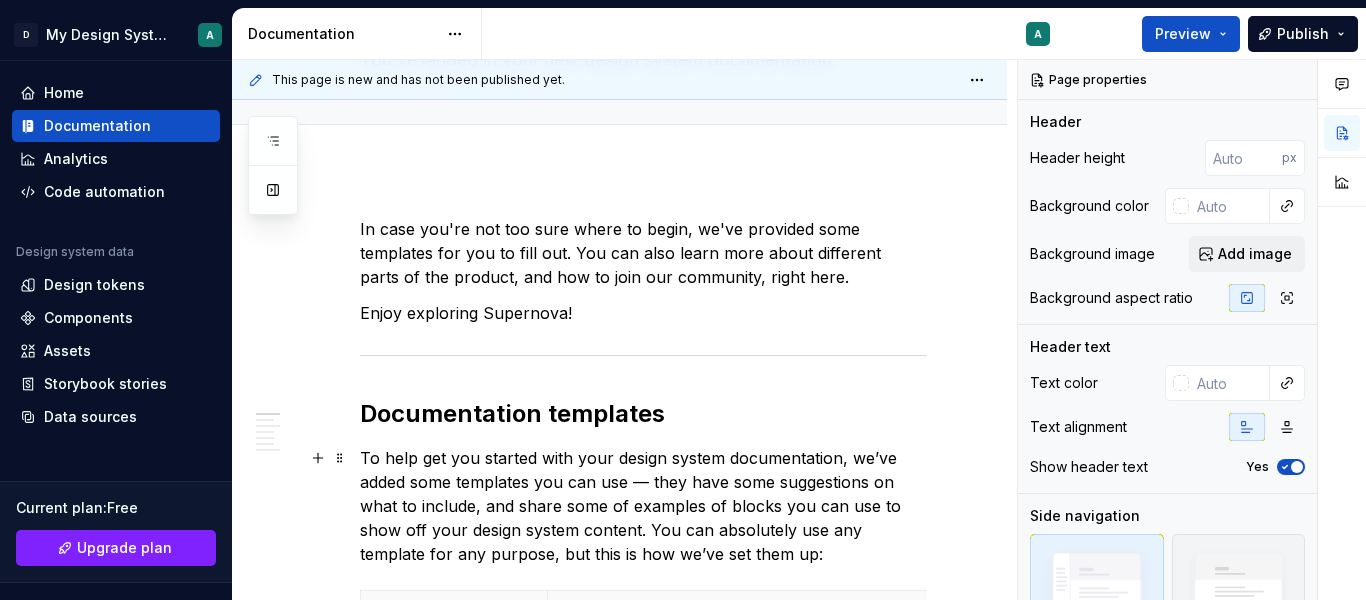 scroll, scrollTop: 308, scrollLeft: 0, axis: vertical 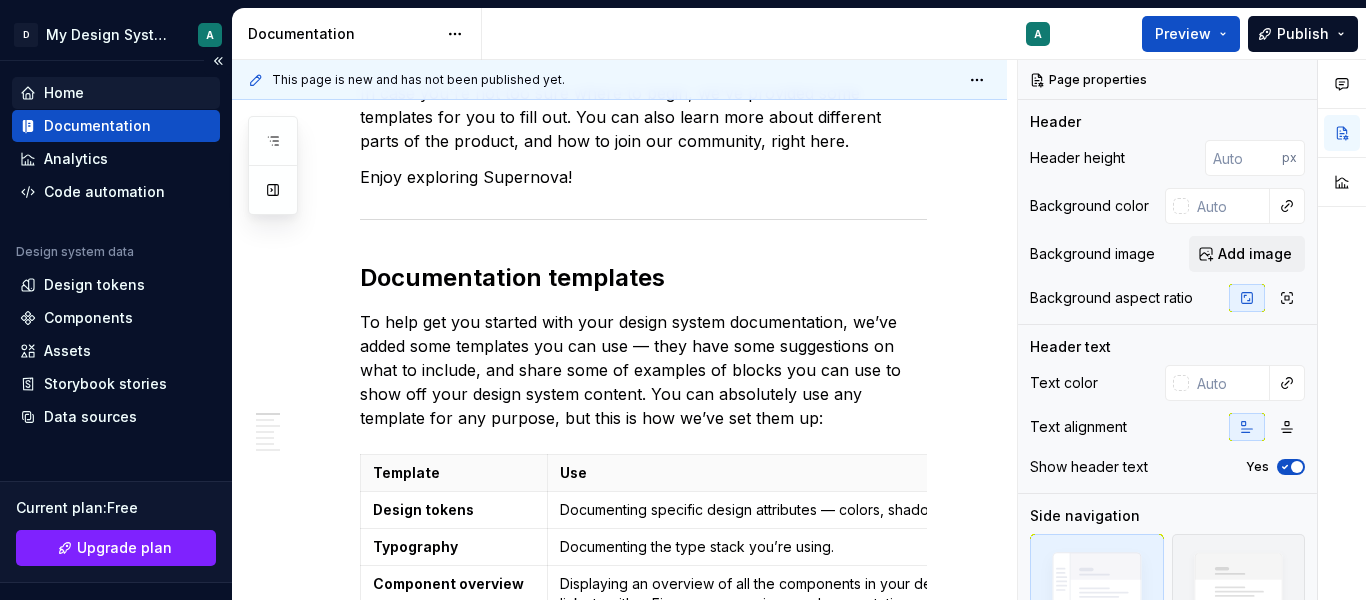 click on "Home" at bounding box center [116, 93] 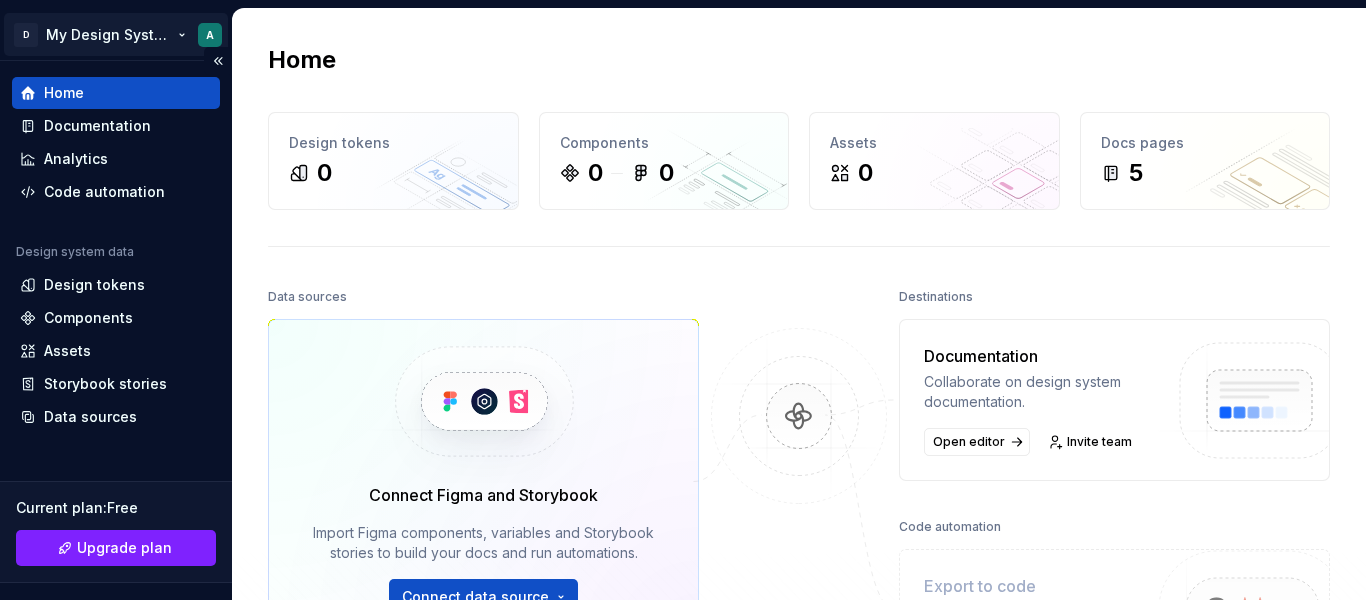 click on "D My Design System A Home Documentation Analytics Code automation Design system data Design tokens Components Assets Storybook stories Data sources Current plan :  Free Upgrade plan Notifications Search ⌘K Invite team Settings Contact support Help Home Design tokens 0 Components 0 0 Assets 0 Docs pages 5 Data sources Connect Figma and Storybook Import Figma components, variables and Storybook stories to build your docs and run automations. Connect data source Destinations Documentation Collaborate on design system documentation. Open editor Invite team Code automation Export to code Build a pipeline and automate code delivery. Product documentation Learn how to build, manage and maintain design systems in smarter ways. Developer documentation Start delivering your design choices to your codebases right away. Join our Slack community Connect and learn with other design system practitioners.   *" at bounding box center [683, 300] 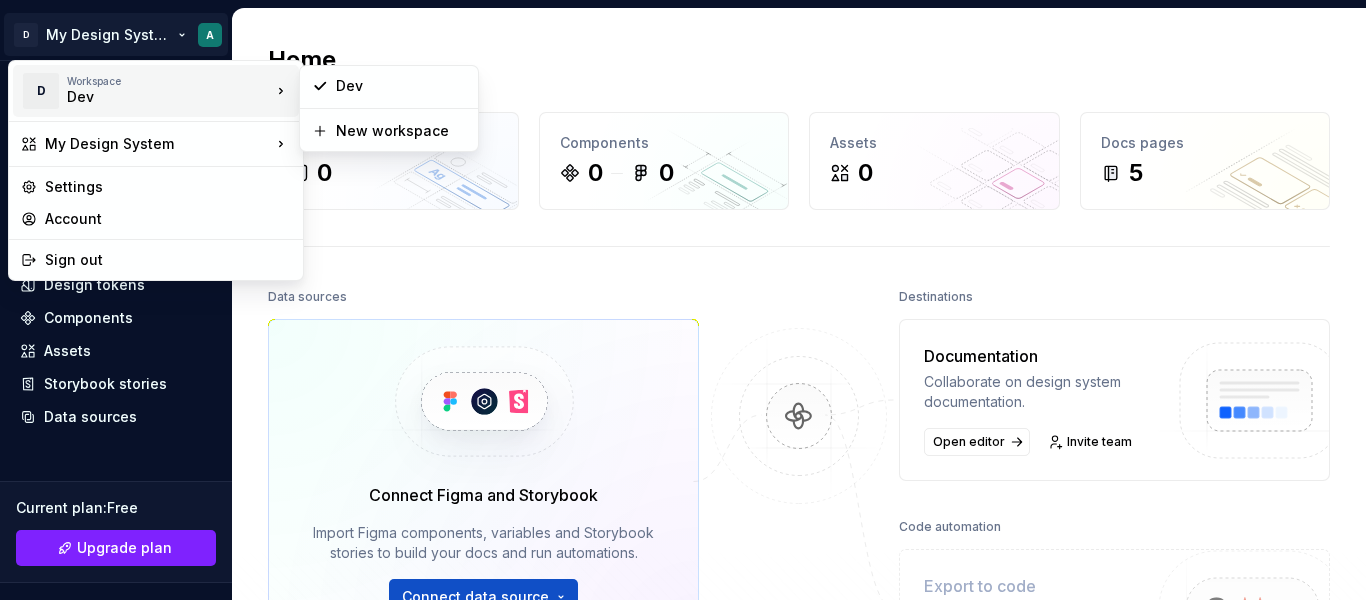 click on "D My Design System A Home Documentation Analytics Code automation Design system data Design tokens Components Assets Storybook stories Data sources Current plan :  Free Upgrade plan Notifications Search ⌘K Invite team Settings Contact support Help Home Design tokens 0 Components 0 0 Assets 0 Docs pages 5 Data sources Connect Figma and Storybook Import Figma components, variables and Storybook stories to build your docs and run automations. Connect data source Destinations Documentation Collaborate on design system documentation. Open editor Invite team Code automation Export to code Build a pipeline and automate code delivery. Product documentation Learn how to build, manage and maintain design systems in smarter ways. Developer documentation Start delivering your design choices to your codebases right away. Join our Slack community Connect and learn with other design system practitioners.   * D Workspace Dev My Design System Settings Account Sign out Dev New workspace" at bounding box center [683, 300] 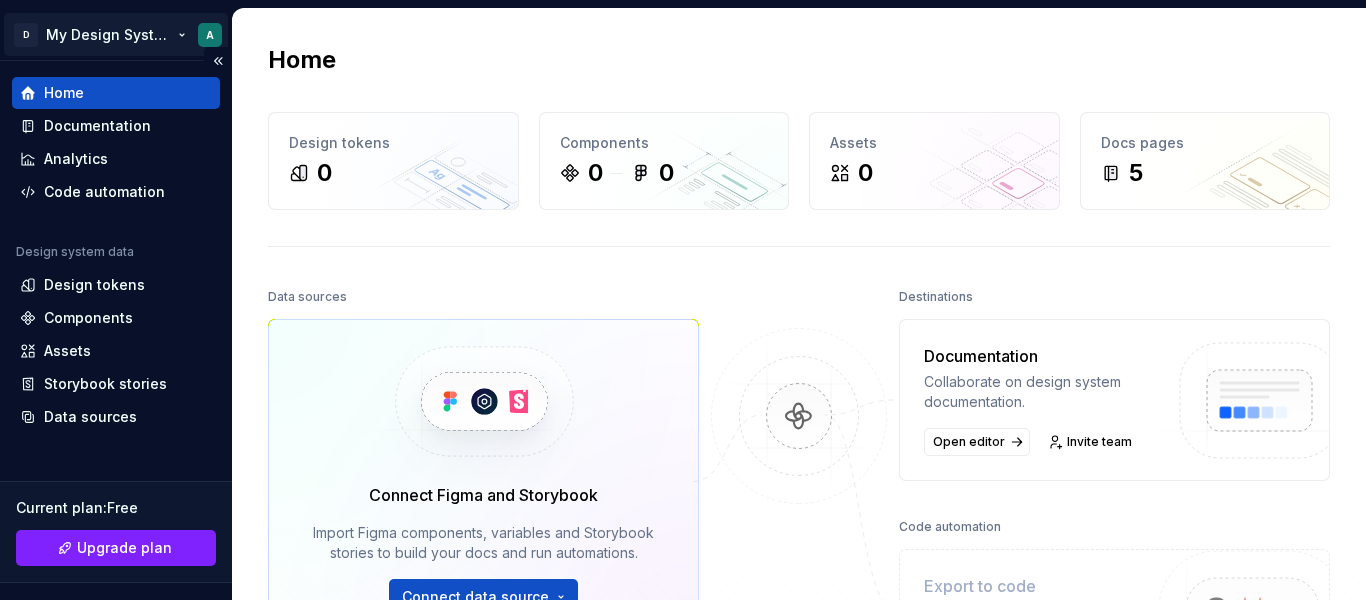 click on "D My Design System A Home Documentation Analytics Code automation Design system data Design tokens Components Assets Storybook stories Data sources Current plan :  Free Upgrade plan Notifications Search ⌘K Invite team Settings Contact support Help Home Design tokens 0 Components 0 0 Assets 0 Docs pages 5 Data sources Connect Figma and Storybook Import Figma components, variables and Storybook stories to build your docs and run automations. Connect data source Destinations Documentation Collaborate on design system documentation. Open editor Invite team Code automation Export to code Build a pipeline and automate code delivery. Product documentation Learn how to build, manage and maintain design systems in smarter ways. Developer documentation Start delivering your design choices to your codebases right away. Join our Slack community Connect and learn with other design system practitioners.   *" at bounding box center [683, 300] 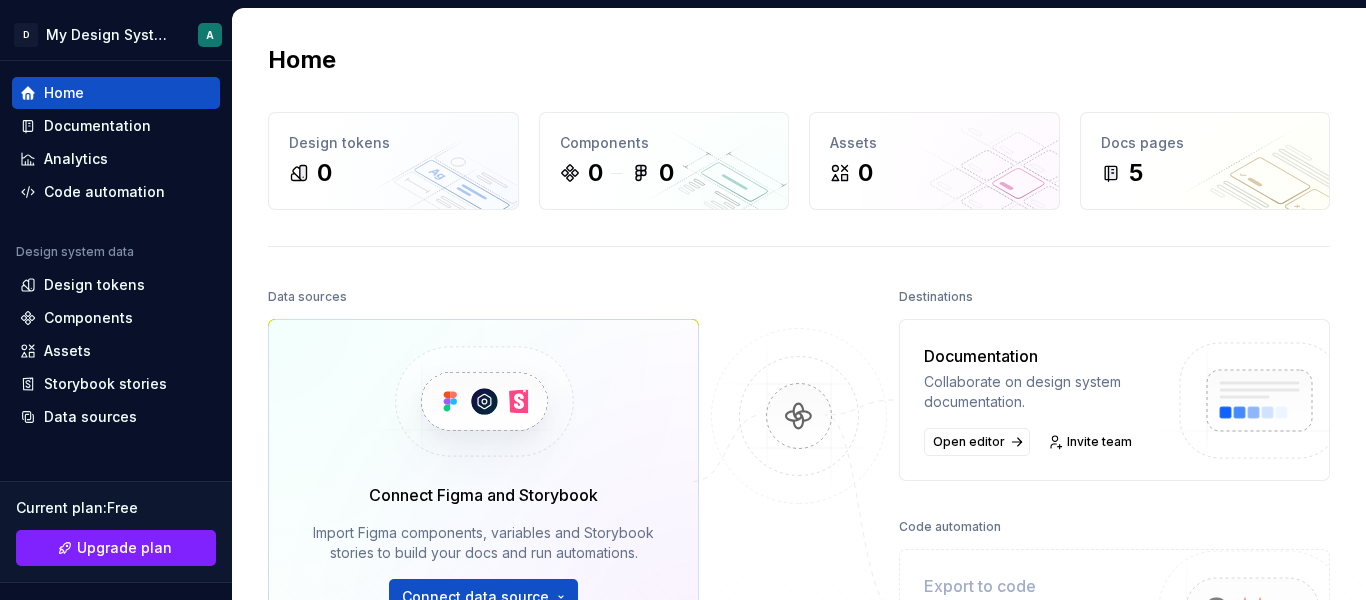 click on "D My Design System A Home Documentation Analytics Code automation Design system data Design tokens Components Assets Storybook stories Data sources Current plan :  Free Upgrade plan Notifications Search ⌘K Invite team Settings Contact support Help Home Design tokens 0 Components 0 0 Assets 0 Docs pages 5 Data sources Connect Figma and Storybook Import Figma components, variables and Storybook stories to build your docs and run automations. Connect data source Destinations Documentation Collaborate on design system documentation. Open editor Invite team Code automation Export to code Build a pipeline and automate code delivery. Product documentation Learn how to build, manage and maintain design systems in smarter ways. Developer documentation Start delivering your design choices to your codebases right away. Join our Slack community Connect and learn with other design system practitioners.   *" at bounding box center [683, 300] 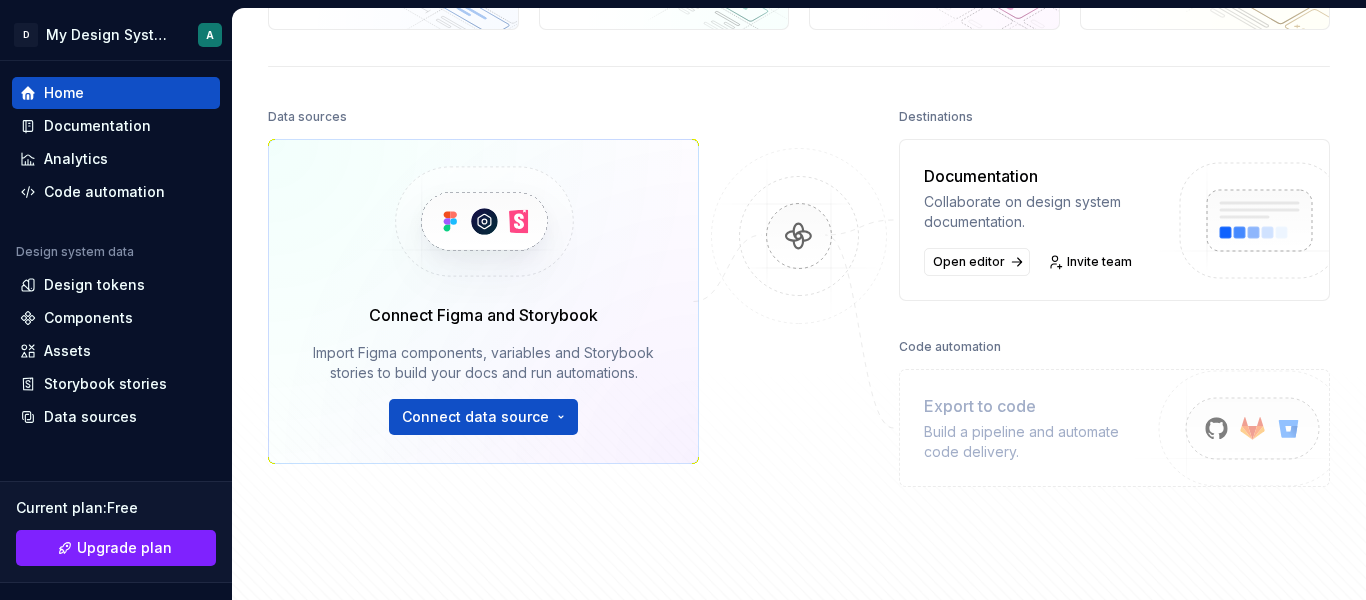 scroll, scrollTop: 370, scrollLeft: 0, axis: vertical 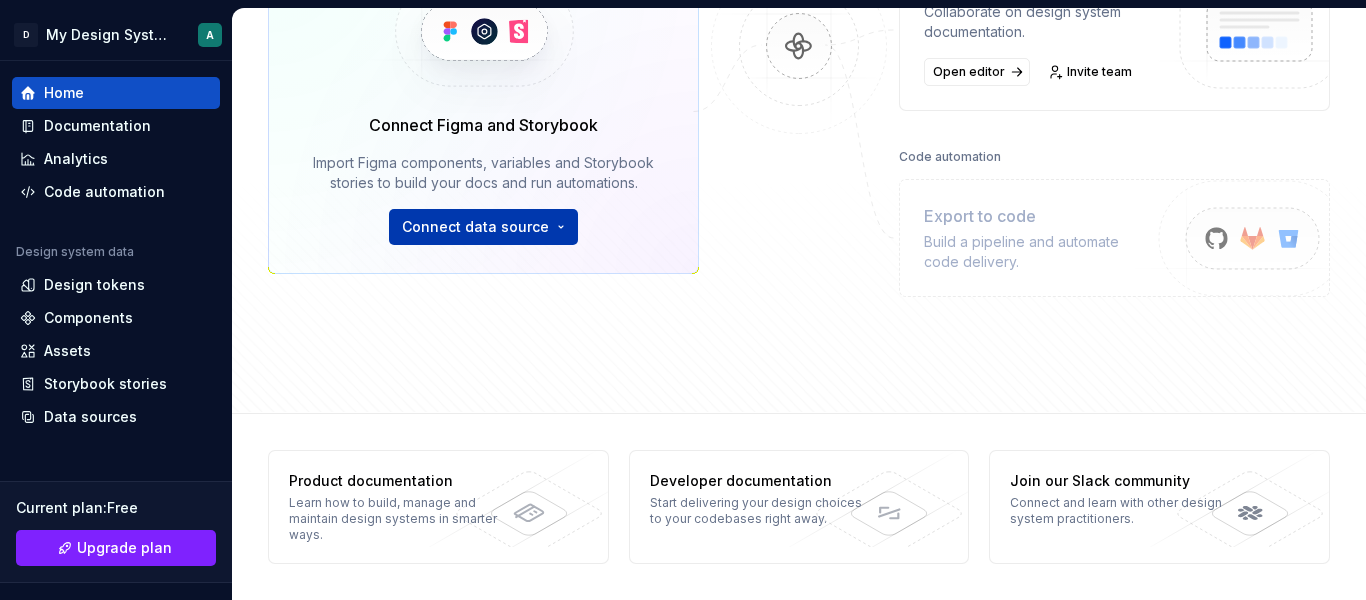 click on "D My Design System A Home Documentation Analytics Code automation Design system data Design tokens Components Assets Storybook stories Data sources Current plan :  Free Upgrade plan Notifications Search ⌘K Invite team Settings Contact support Help Home Design tokens 0 Components 0 0 Assets 0 Docs pages 5 Data sources Connect Figma and Storybook Import Figma components, variables and Storybook stories to build your docs and run automations. Connect data source Destinations Documentation Collaborate on design system documentation. Open editor Invite team Code automation Export to code Build a pipeline and automate code delivery. Product documentation Learn how to build, manage and maintain design systems in smarter ways. Developer documentation Start delivering your design choices to your codebases right away. Join our Slack community Connect and learn with other design system practitioners.   *" at bounding box center [683, 300] 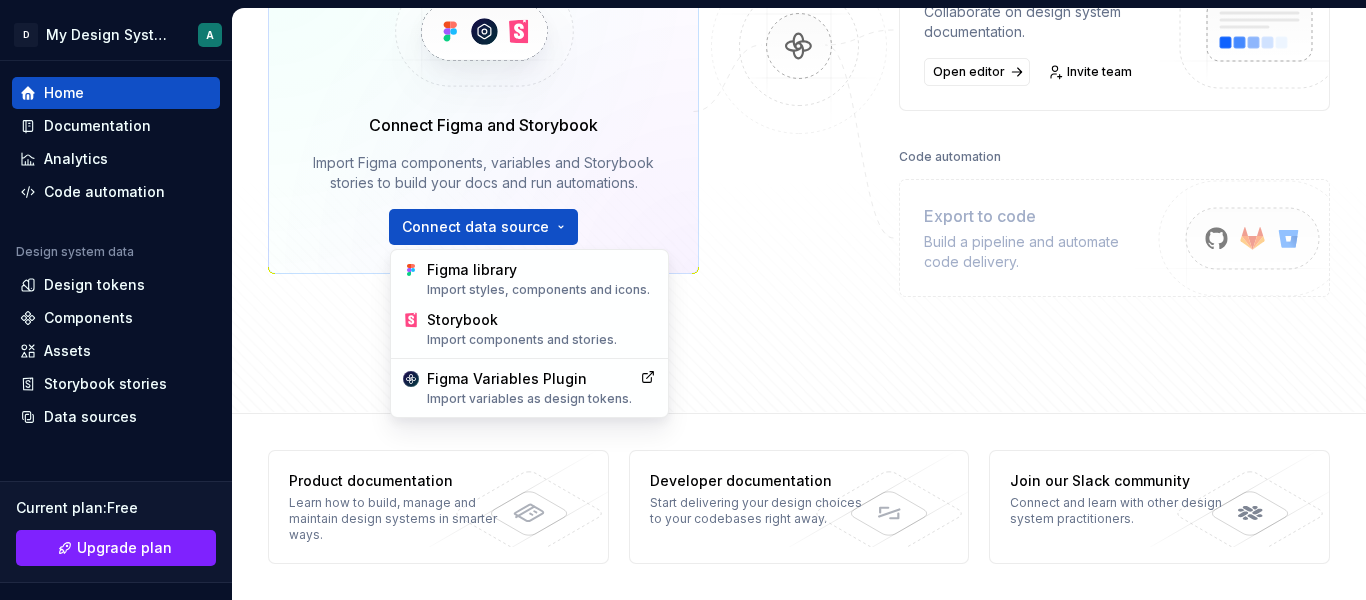 click on "D My Design System A Home Documentation Analytics Code automation Design system data Design tokens Components Assets Storybook stories Data sources Current plan :  Free Upgrade plan Notifications Search ⌘K Invite team Settings Contact support Help Home Design tokens 0 Components 0 0 Assets 0 Docs pages 5 Data sources Connect Figma and Storybook Import Figma components, variables and Storybook stories to build your docs and run automations. Connect data source Destinations Documentation Collaborate on design system documentation. Open editor Invite team Code automation Export to code Build a pipeline and automate code delivery. Product documentation Learn how to build, manage and maintain design systems in smarter ways. Developer documentation Start delivering your design choices to your codebases right away. Join our Slack community Connect and learn with other design system practitioners.   * Figma library Import styles, components and icons. Storybook Import components and stories. Figma Variables Plugin" at bounding box center (683, 300) 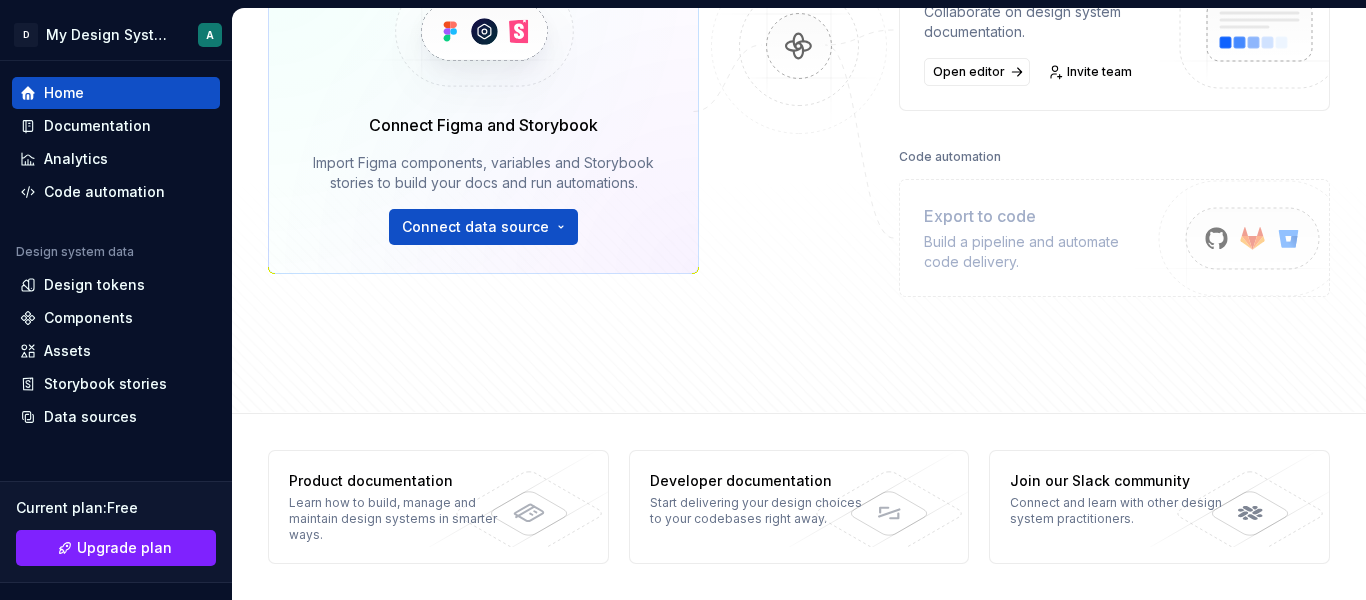 click on "Connect Figma and Storybook Import Figma components, variables and Storybook stories to build your docs and run automations. Connect data source" at bounding box center (483, 179) 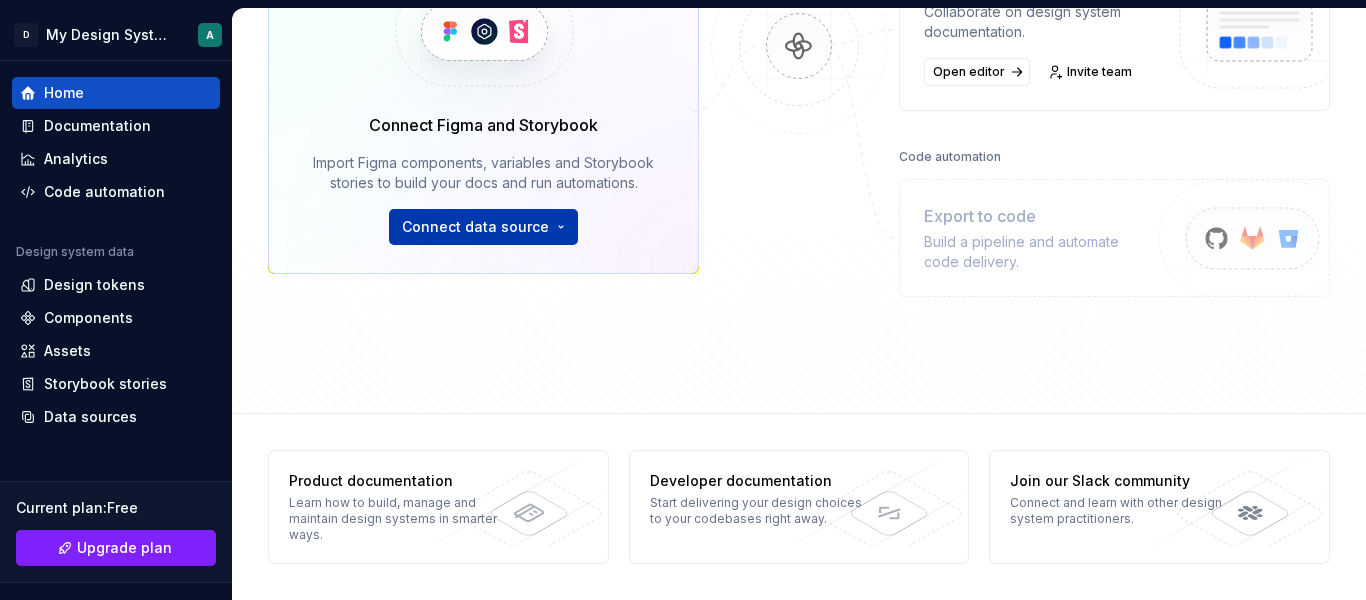 click on "D My Design System A Home Documentation Analytics Code automation Design system data Design tokens Components Assets Storybook stories Data sources Current plan :  Free Upgrade plan Notifications Search ⌘K Invite team Settings Contact support Help Home Design tokens 0 Components 0 0 Assets 0 Docs pages 5 Data sources Connect Figma and Storybook Import Figma components, variables and Storybook stories to build your docs and run automations. Connect data source Destinations Documentation Collaborate on design system documentation. Open editor Invite team Code automation Export to code Build a pipeline and automate code delivery. Product documentation Learn how to build, manage and maintain design systems in smarter ways. Developer documentation Start delivering your design choices to your codebases right away. Join our Slack community Connect and learn with other design system practitioners.   *" at bounding box center (683, 300) 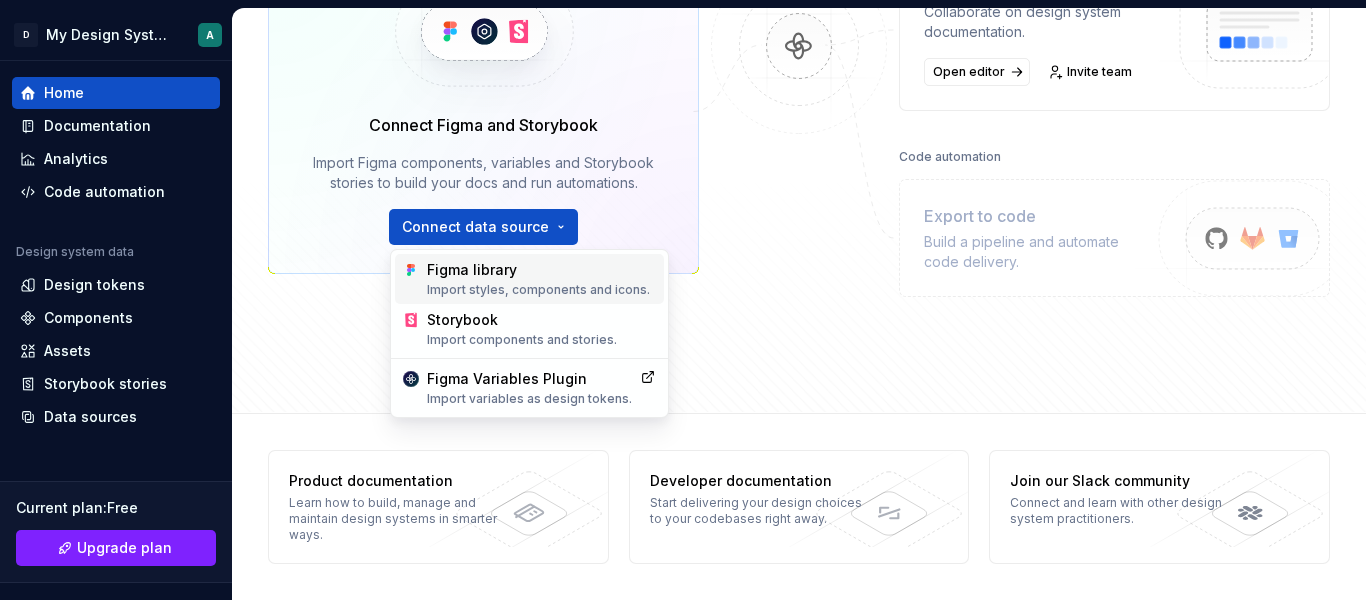 click on "Figma library Import styles, components and icons." at bounding box center (541, 279) 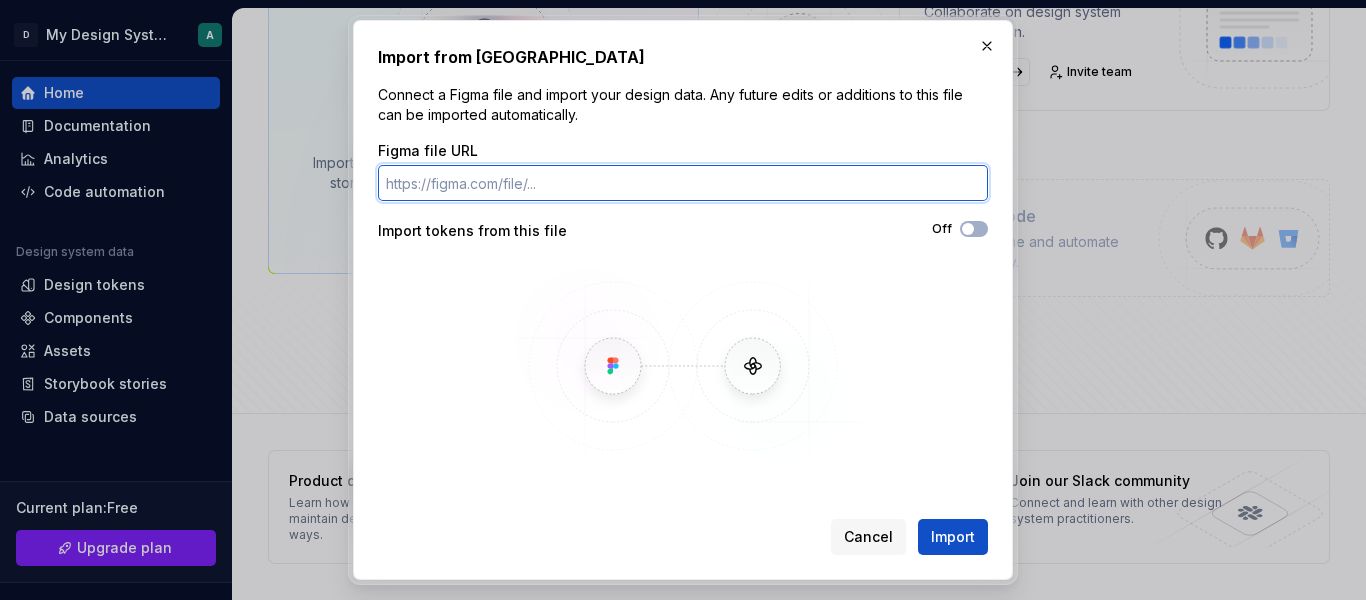 click on "Figma file URL" at bounding box center [683, 183] 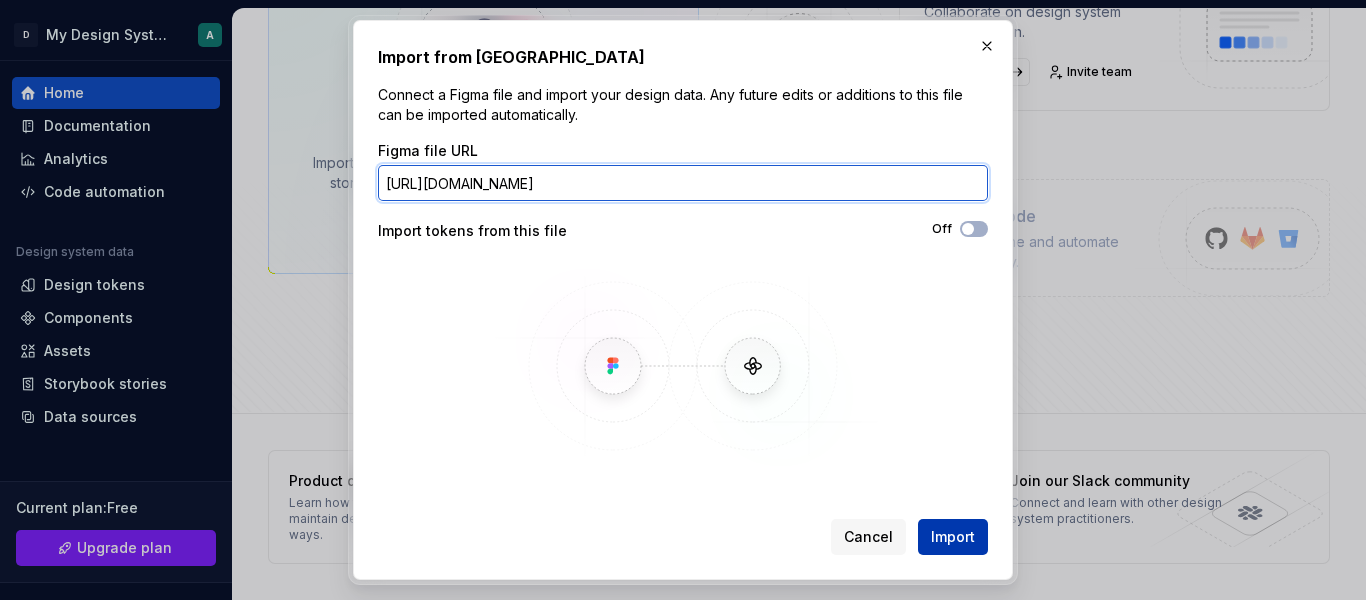 type on "[URL][DOMAIN_NAME]" 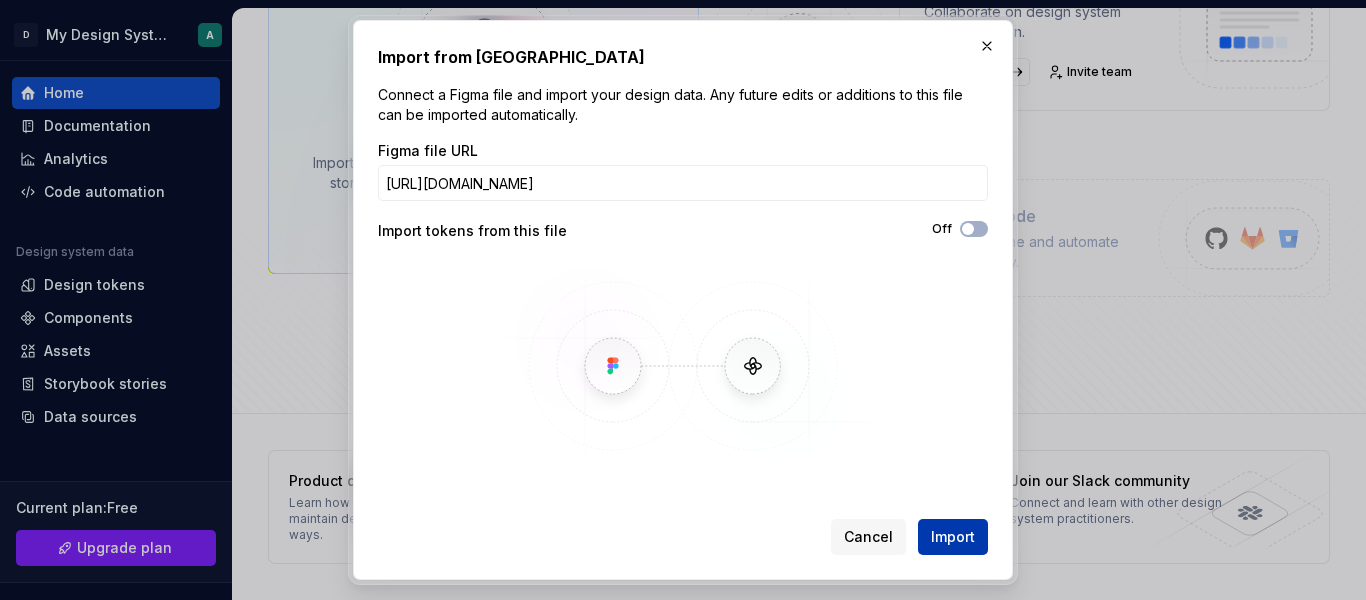click on "Import" at bounding box center (953, 537) 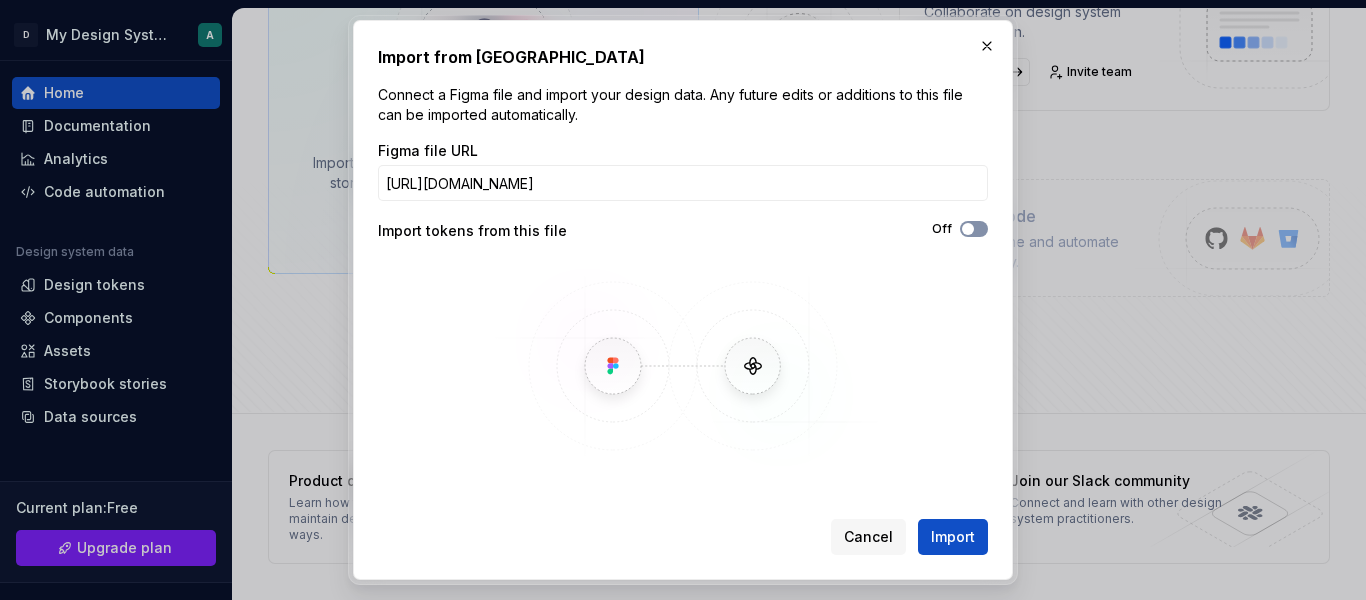 click 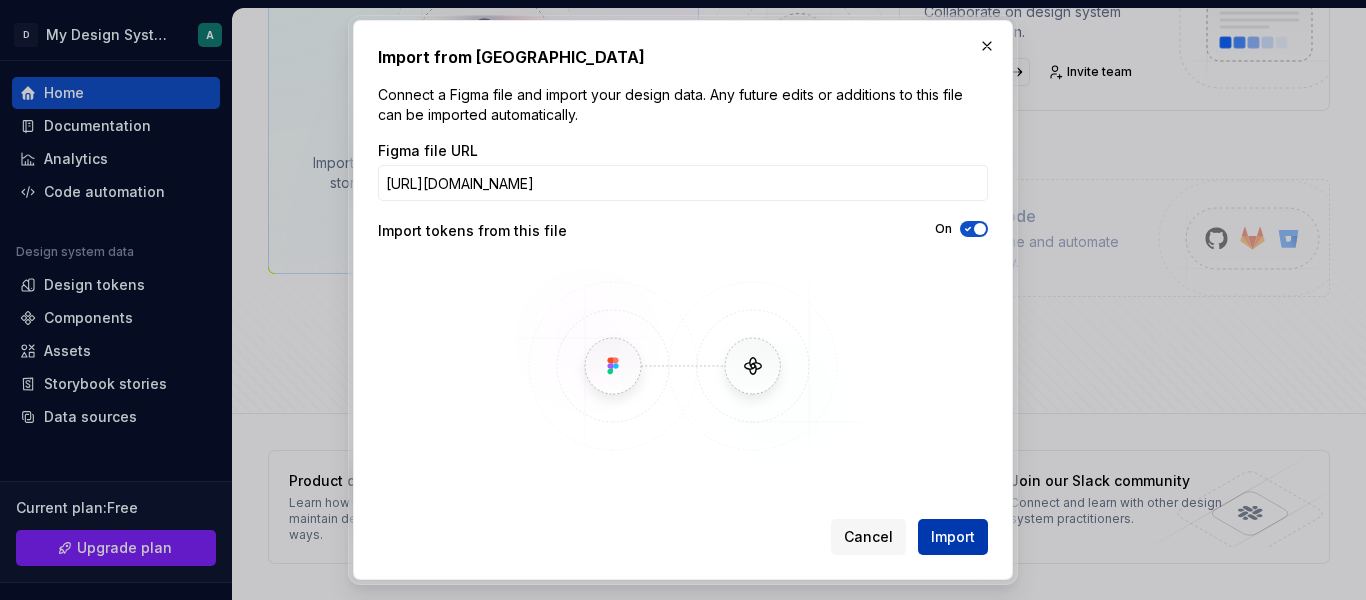 click on "Import" at bounding box center [953, 537] 